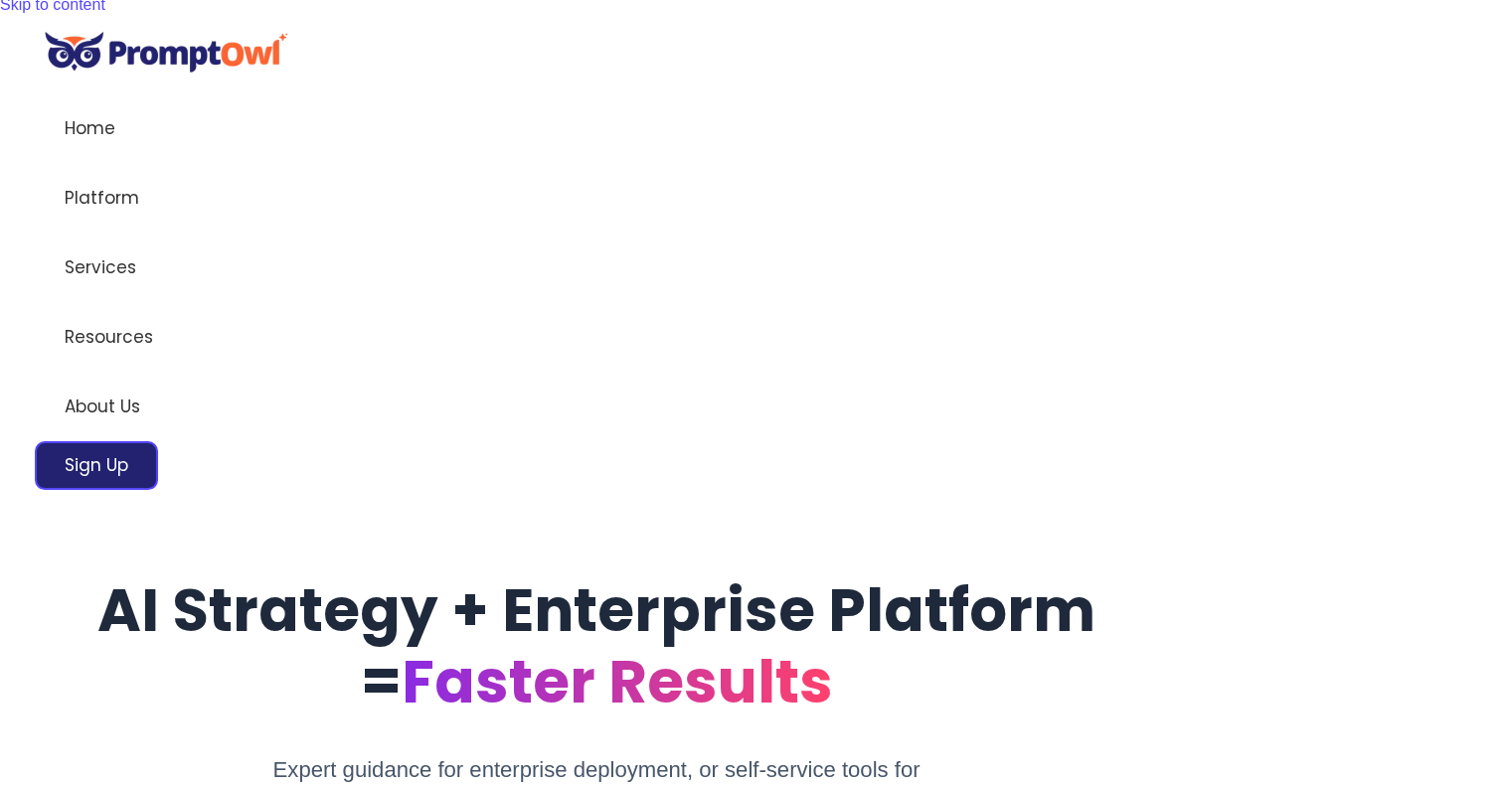 scroll, scrollTop: 0, scrollLeft: 0, axis: both 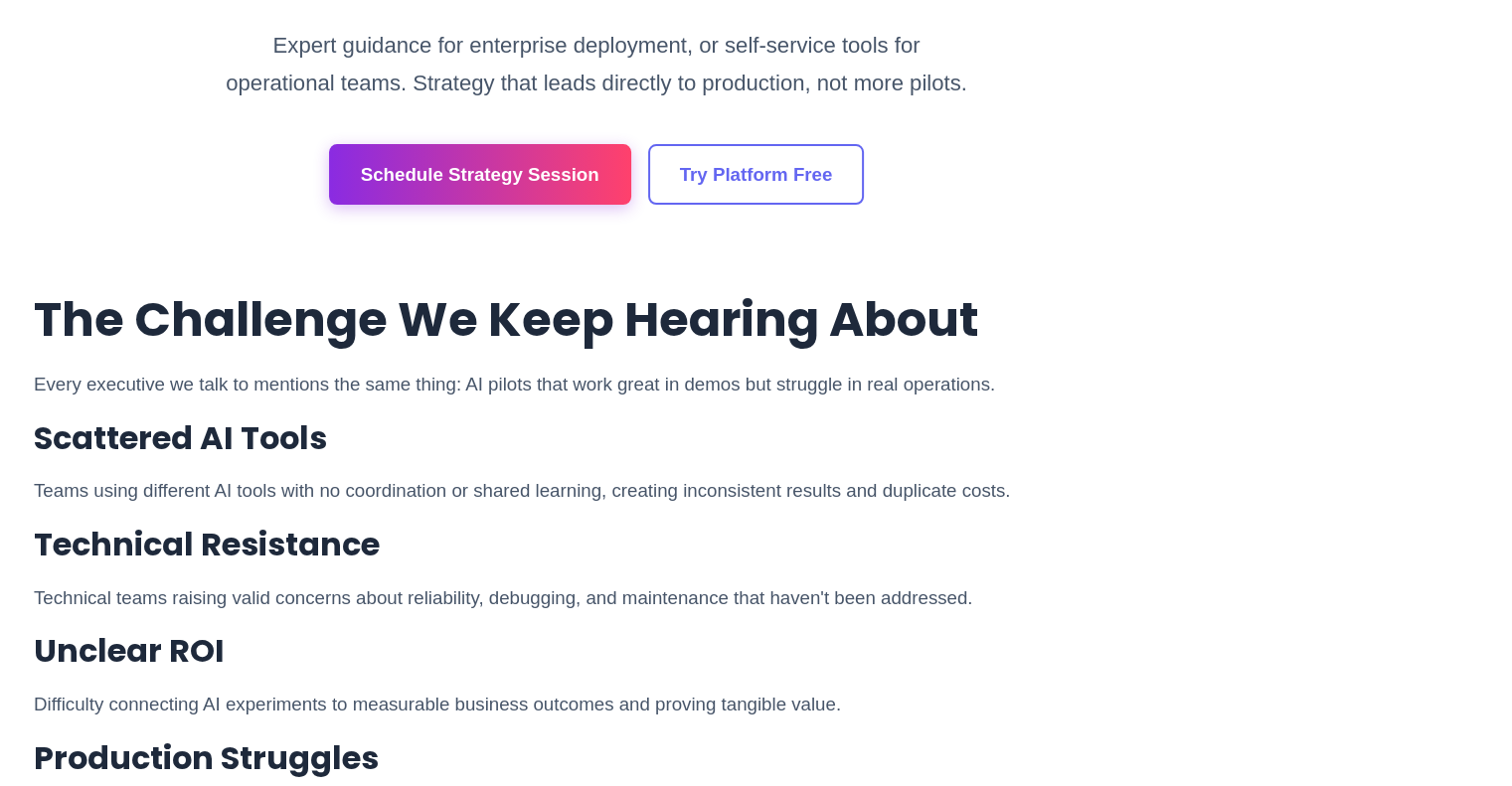 click on "Technical Resistance Technical teams raising valid concerns about reliability, debugging, and maintenance that haven't been addressed." at bounding box center (596, 568) 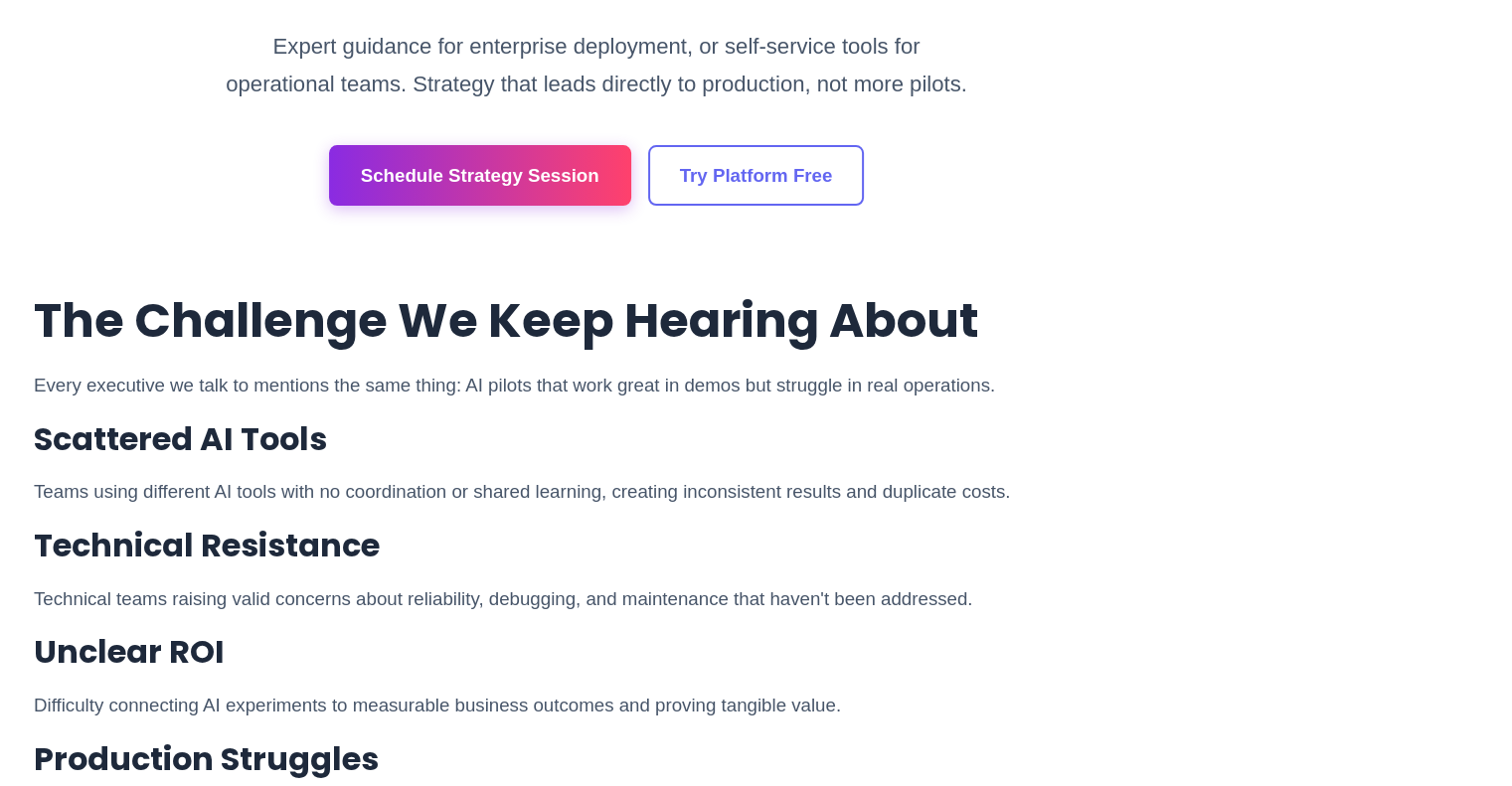 scroll, scrollTop: 732, scrollLeft: 0, axis: vertical 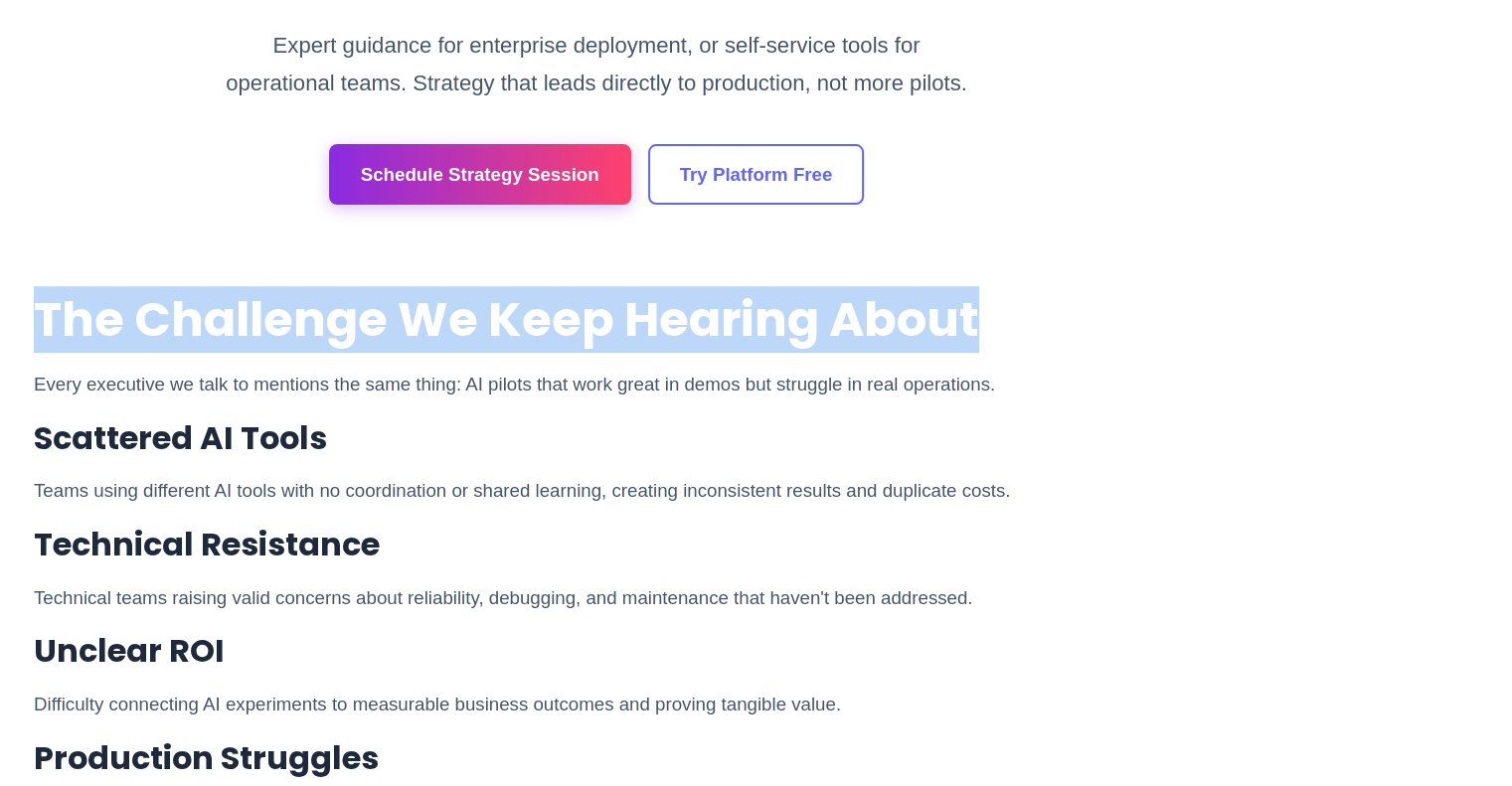 drag, startPoint x: 828, startPoint y: 118, endPoint x: 387, endPoint y: 39, distance: 448.02009 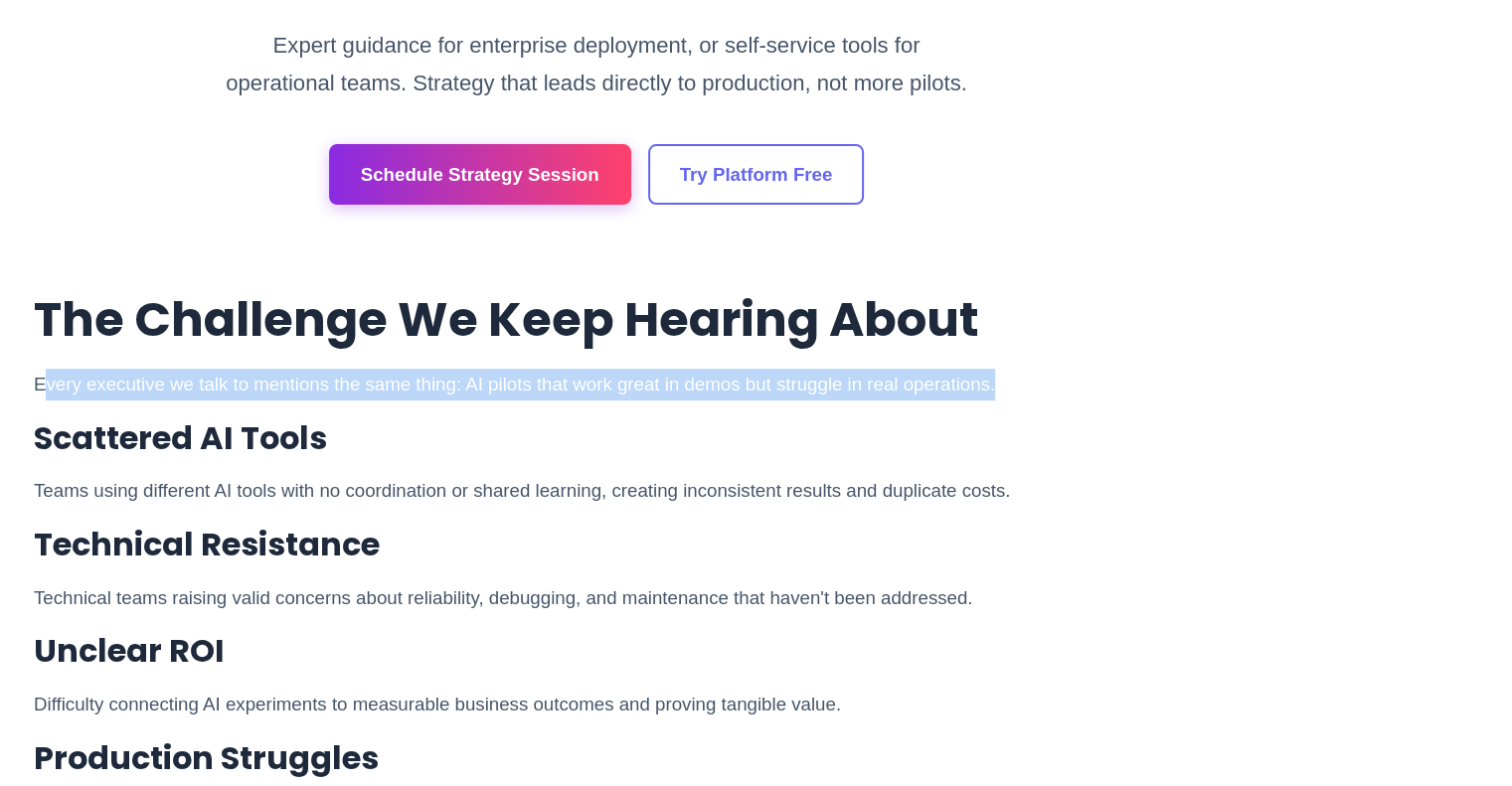 drag, startPoint x: 370, startPoint y: 162, endPoint x: 878, endPoint y: 207, distance: 509.9892 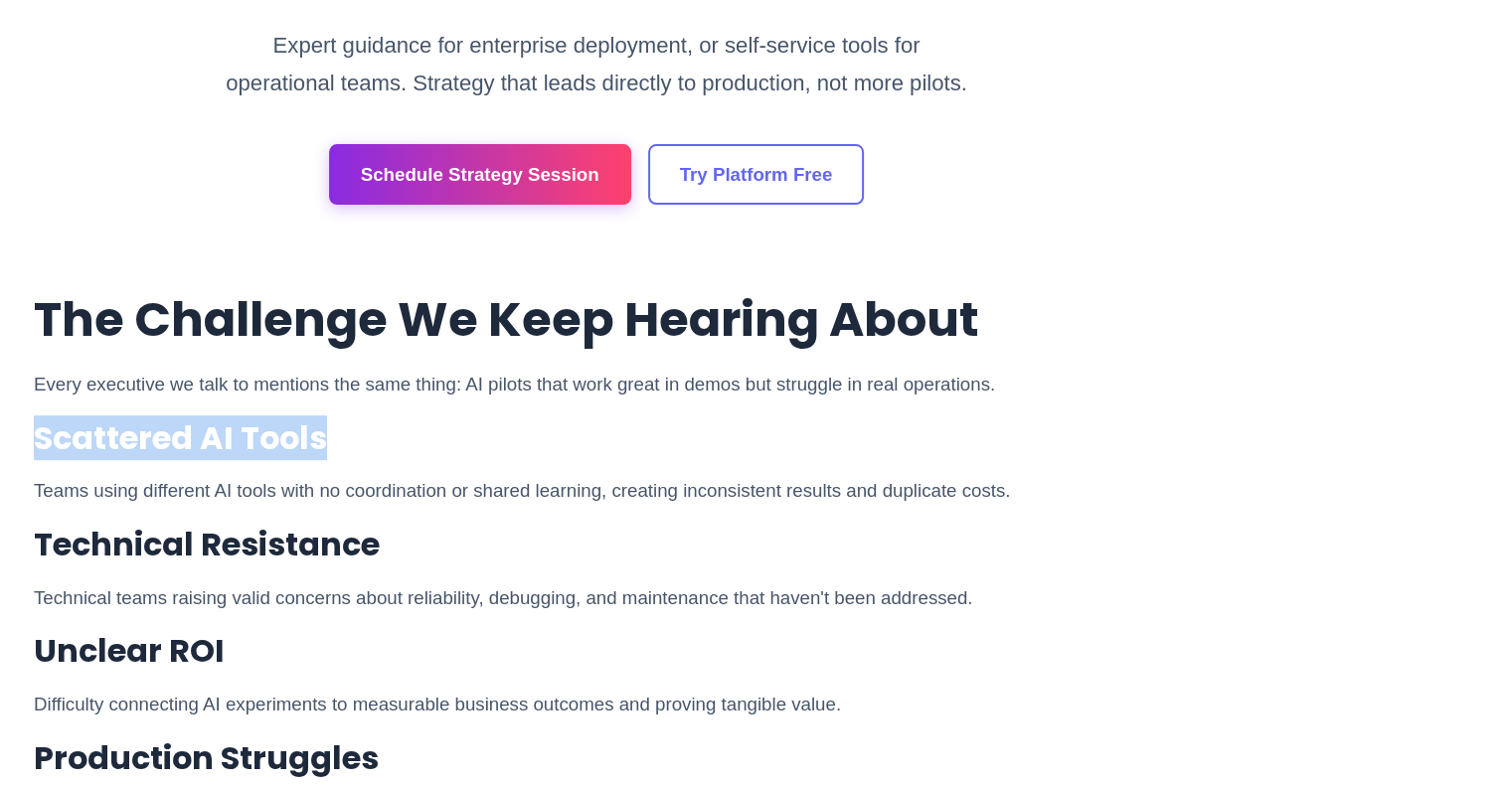drag, startPoint x: 229, startPoint y: 309, endPoint x: 455, endPoint y: 310, distance: 226.0022 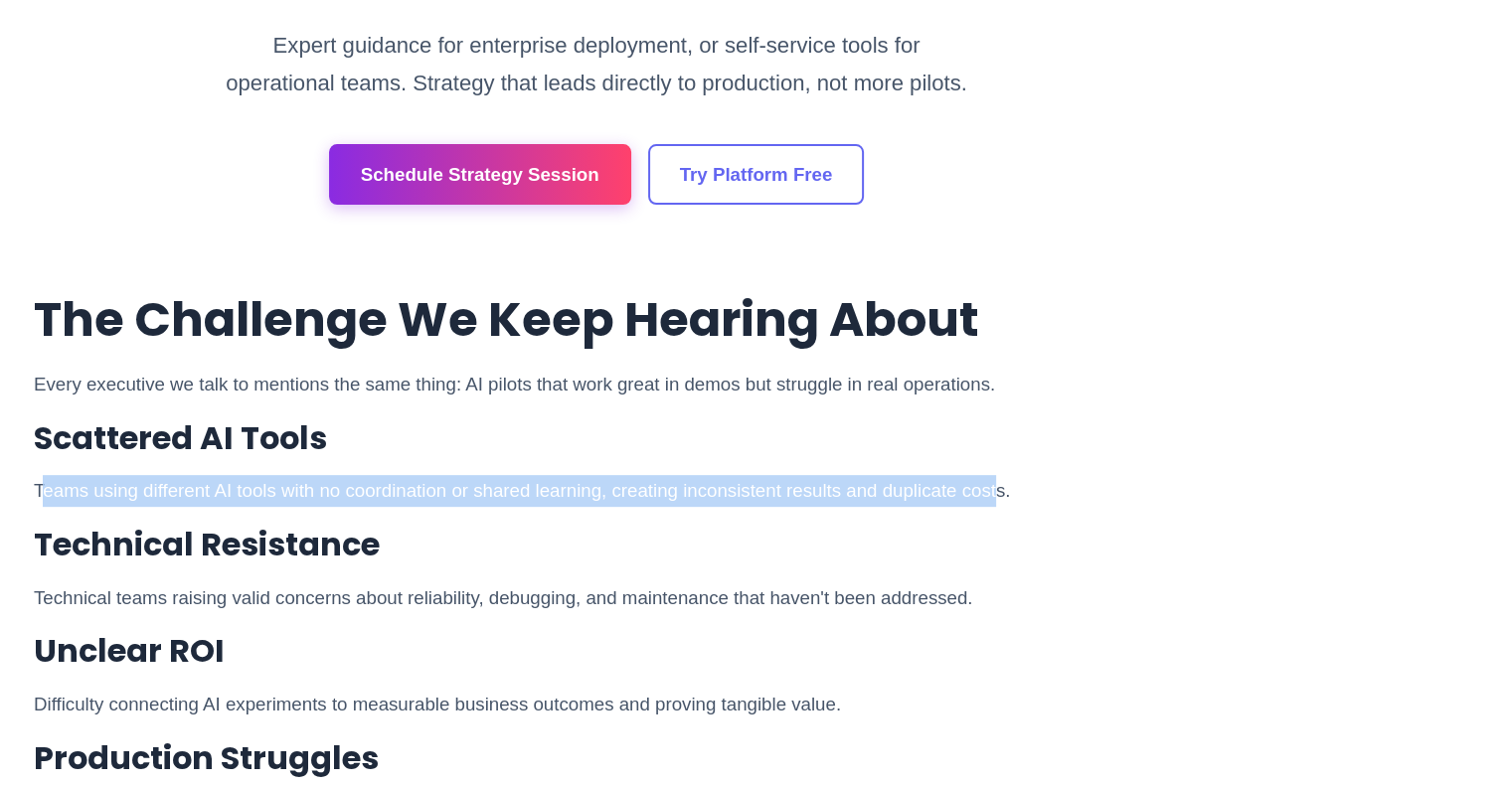 drag, startPoint x: 234, startPoint y: 363, endPoint x: 306, endPoint y: 386, distance: 75.58439 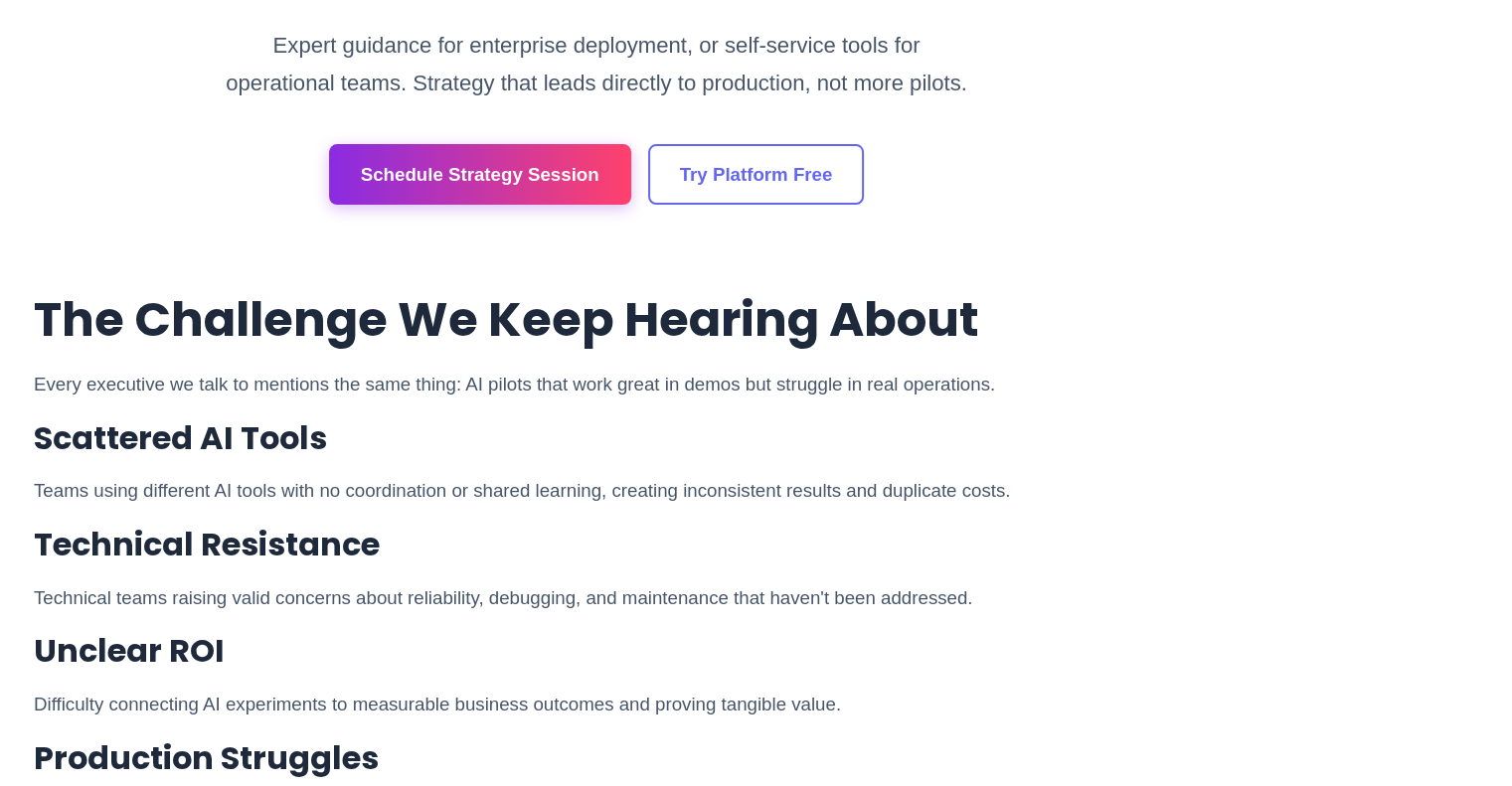 click on "Scattered AI Tools Teams using different AI tools with no coordination or shared learning, creating inconsistent results and duplicate costs." at bounding box center [596, 462] 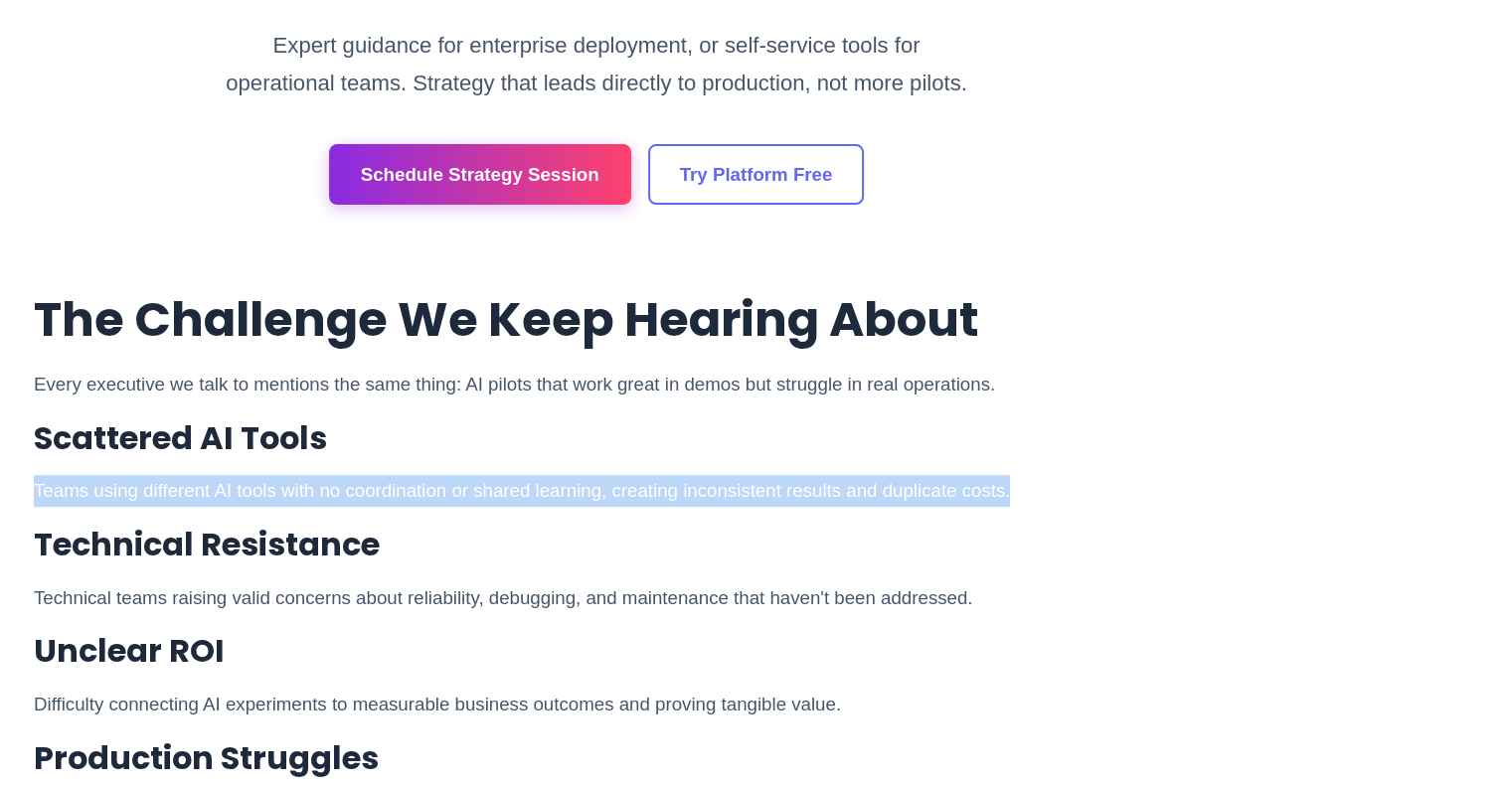 drag, startPoint x: 229, startPoint y: 356, endPoint x: 372, endPoint y: 420, distance: 156.66844 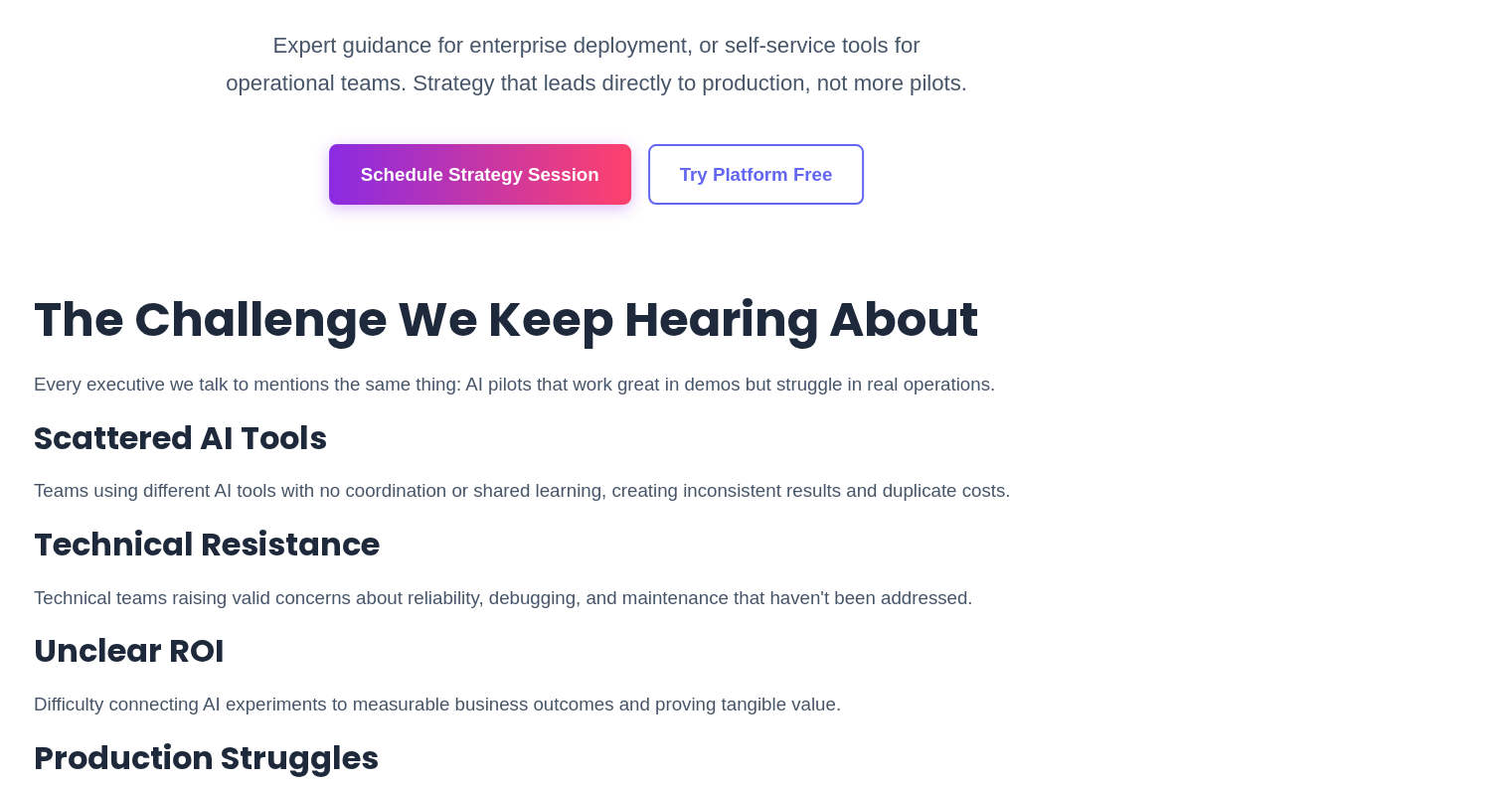 click on "Scattered AI Tools" at bounding box center [596, 438] 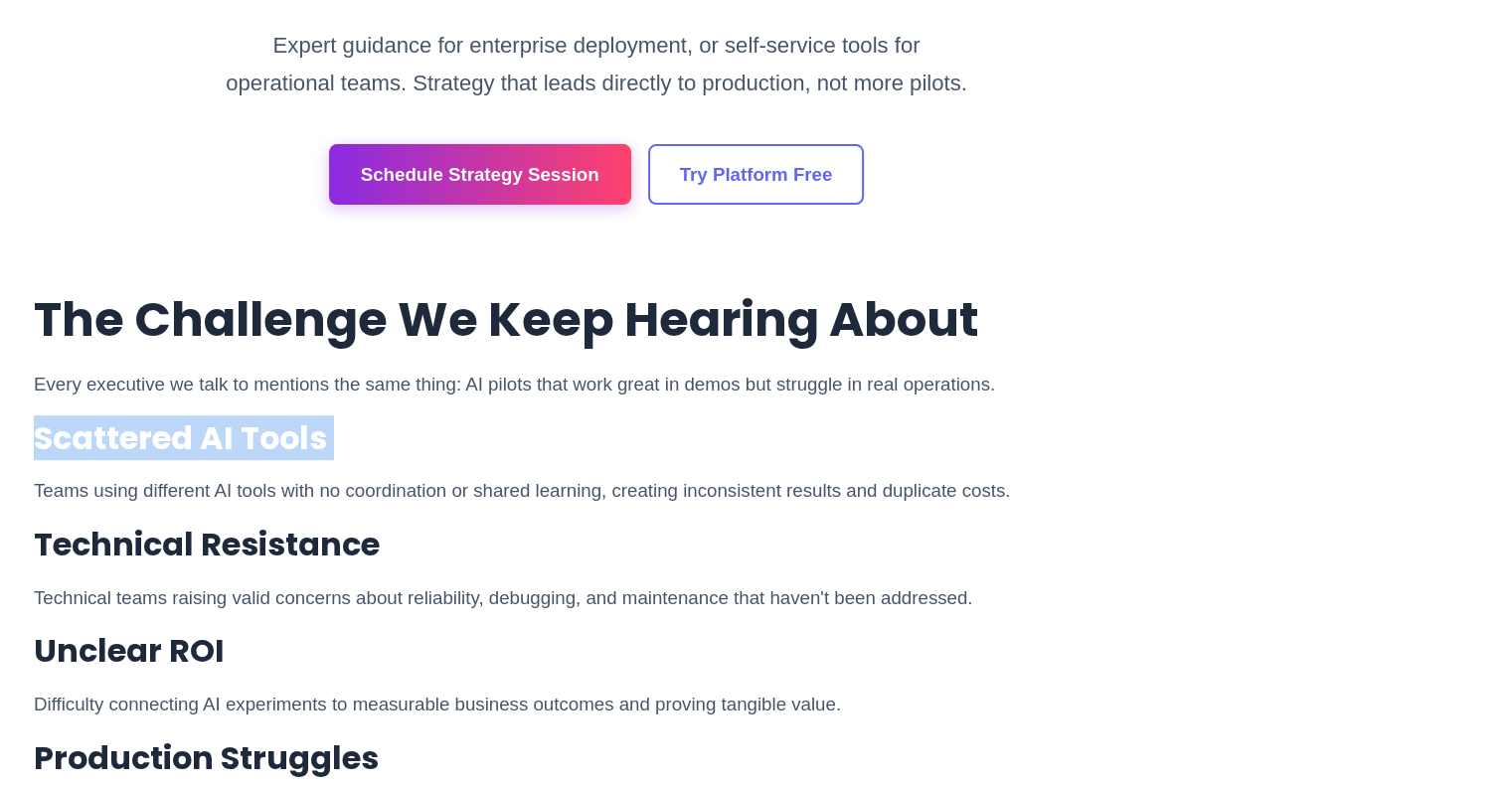 drag, startPoint x: 230, startPoint y: 309, endPoint x: 494, endPoint y: 311, distance: 264.0076 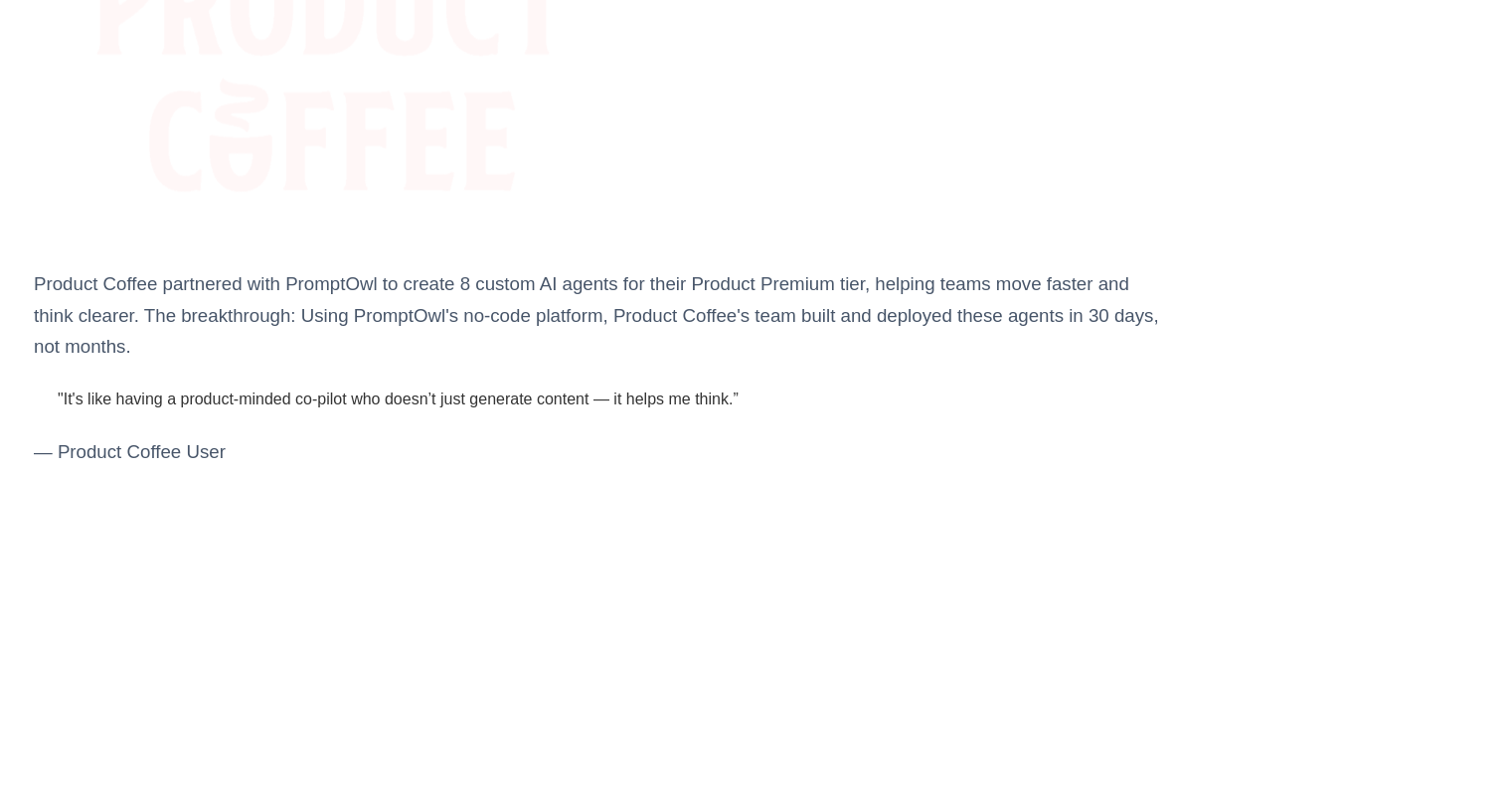 scroll, scrollTop: 3614, scrollLeft: 0, axis: vertical 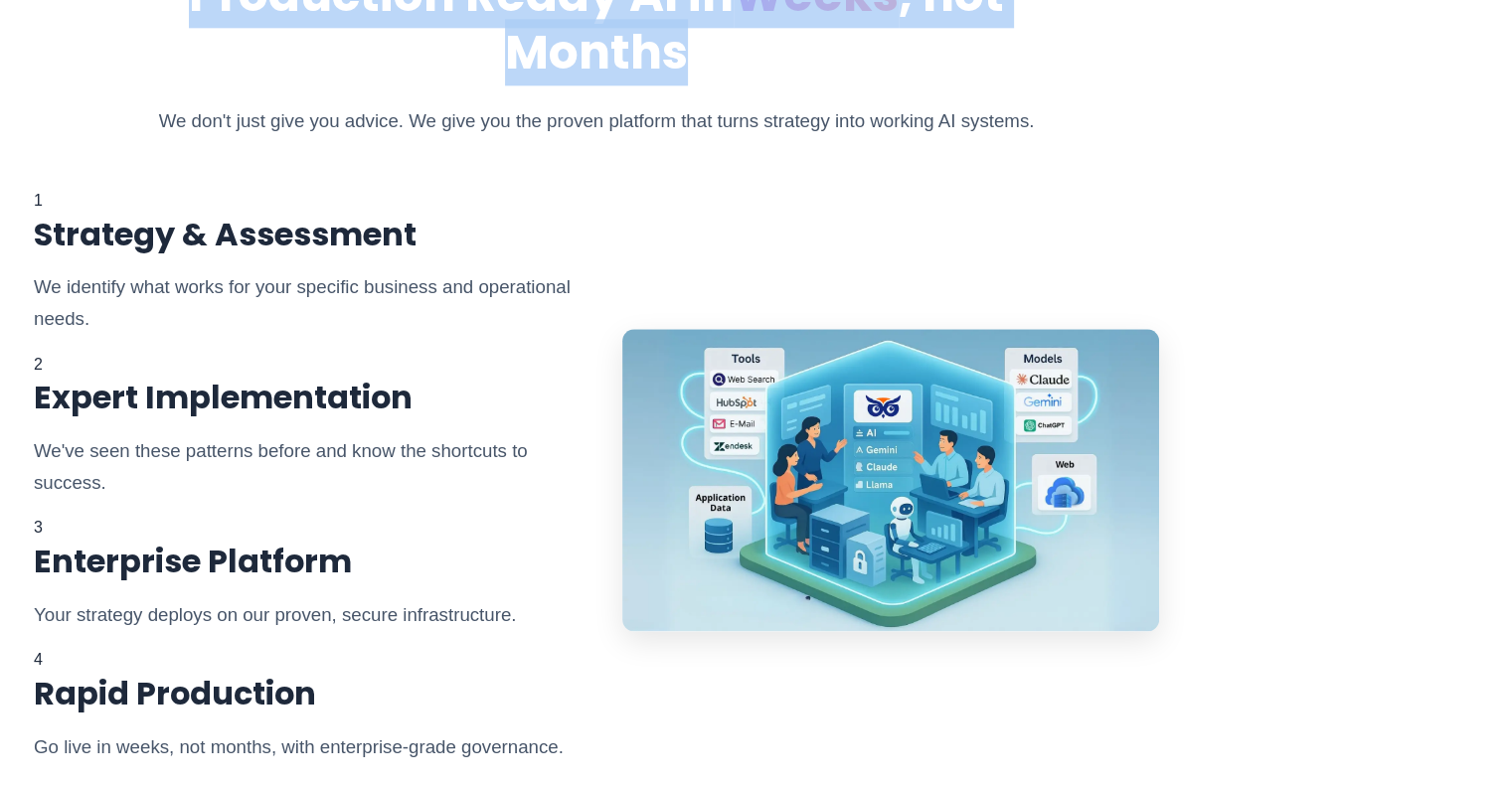 drag, startPoint x: 840, startPoint y: 87, endPoint x: 354, endPoint y: 38, distance: 488.4639 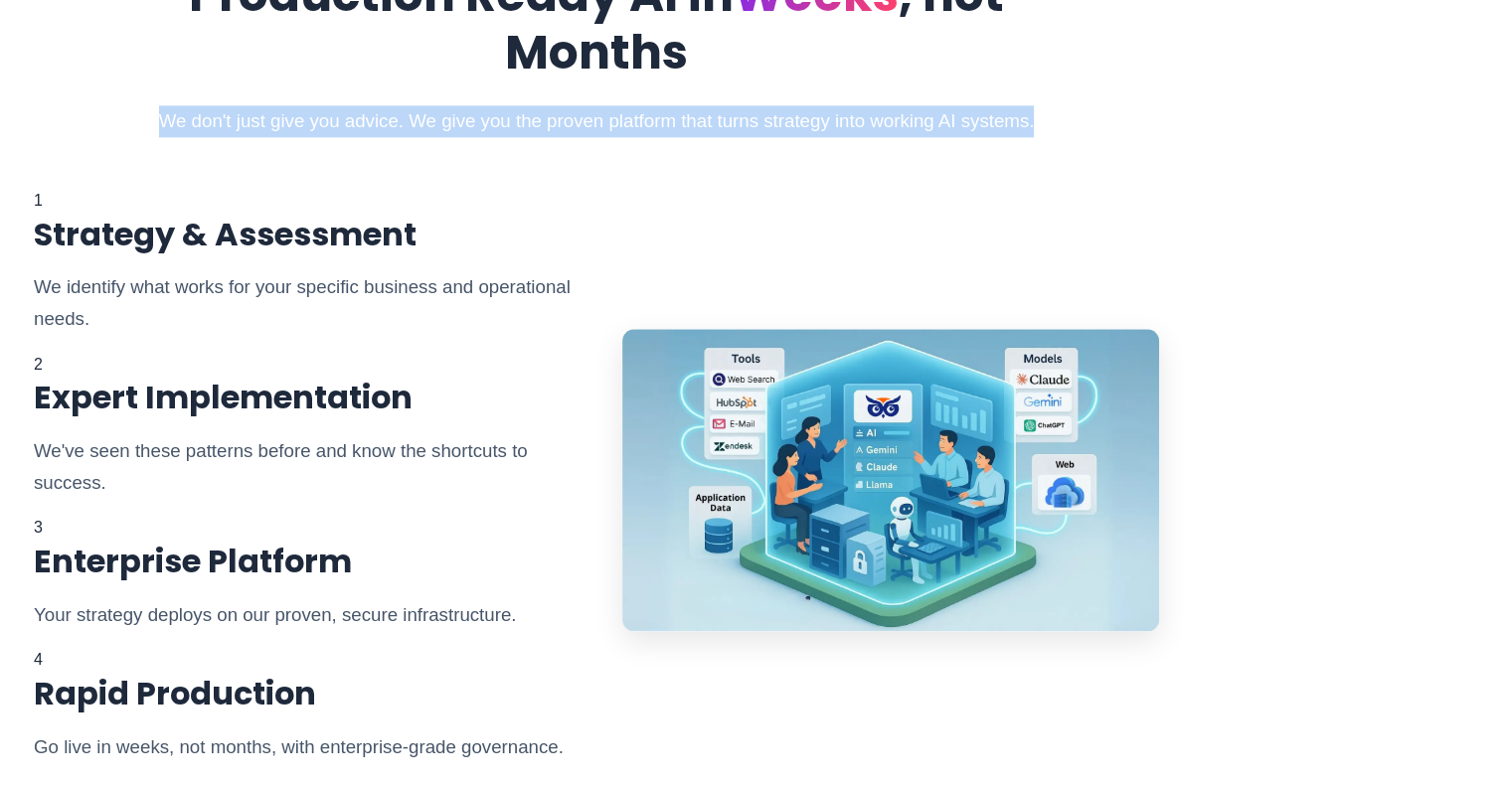 drag, startPoint x: 330, startPoint y: 160, endPoint x: 816, endPoint y: 194, distance: 487.18785 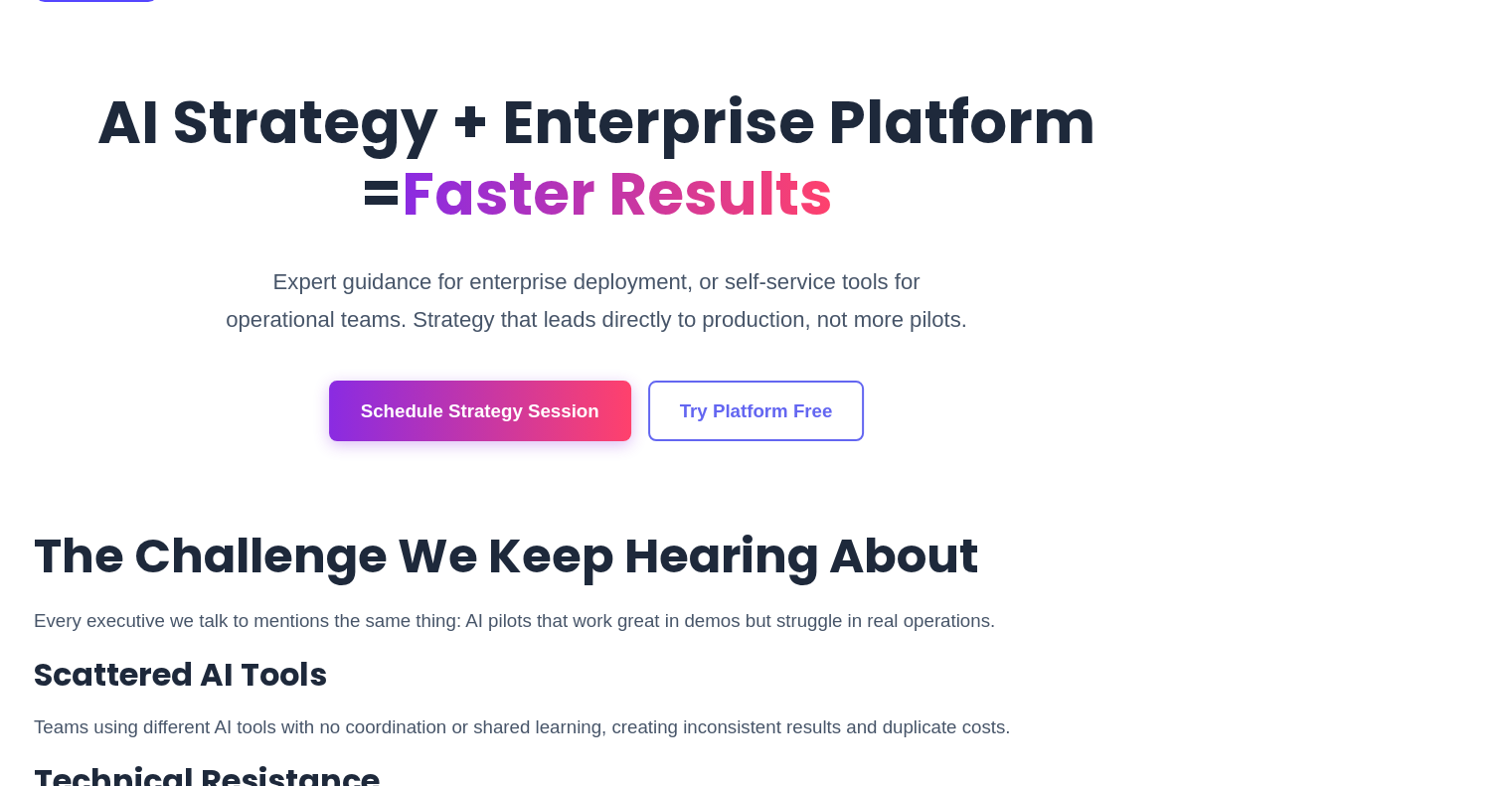 scroll, scrollTop: 747, scrollLeft: 0, axis: vertical 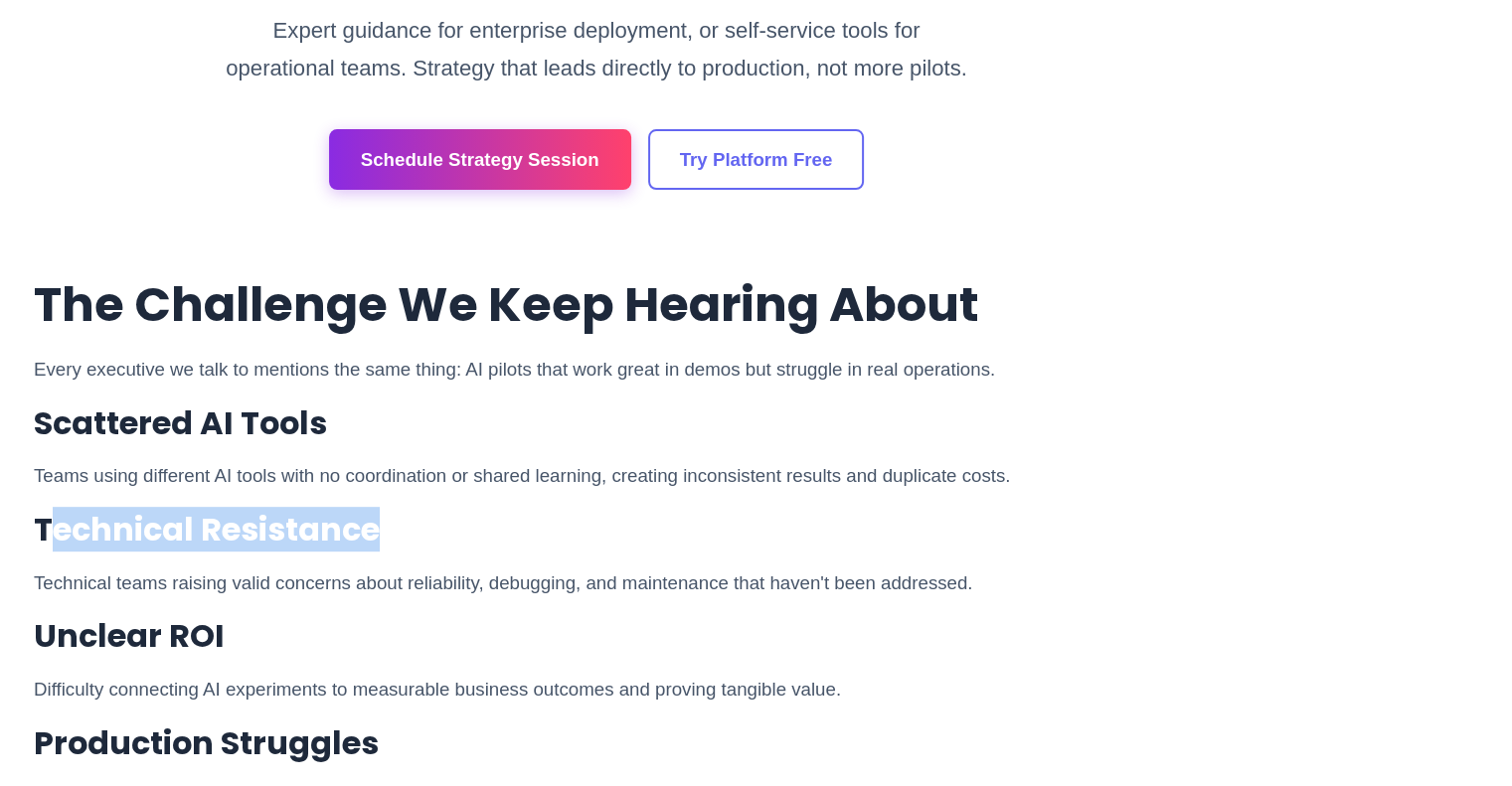drag, startPoint x: 815, startPoint y: 292, endPoint x: 1038, endPoint y: 288, distance: 223.0359 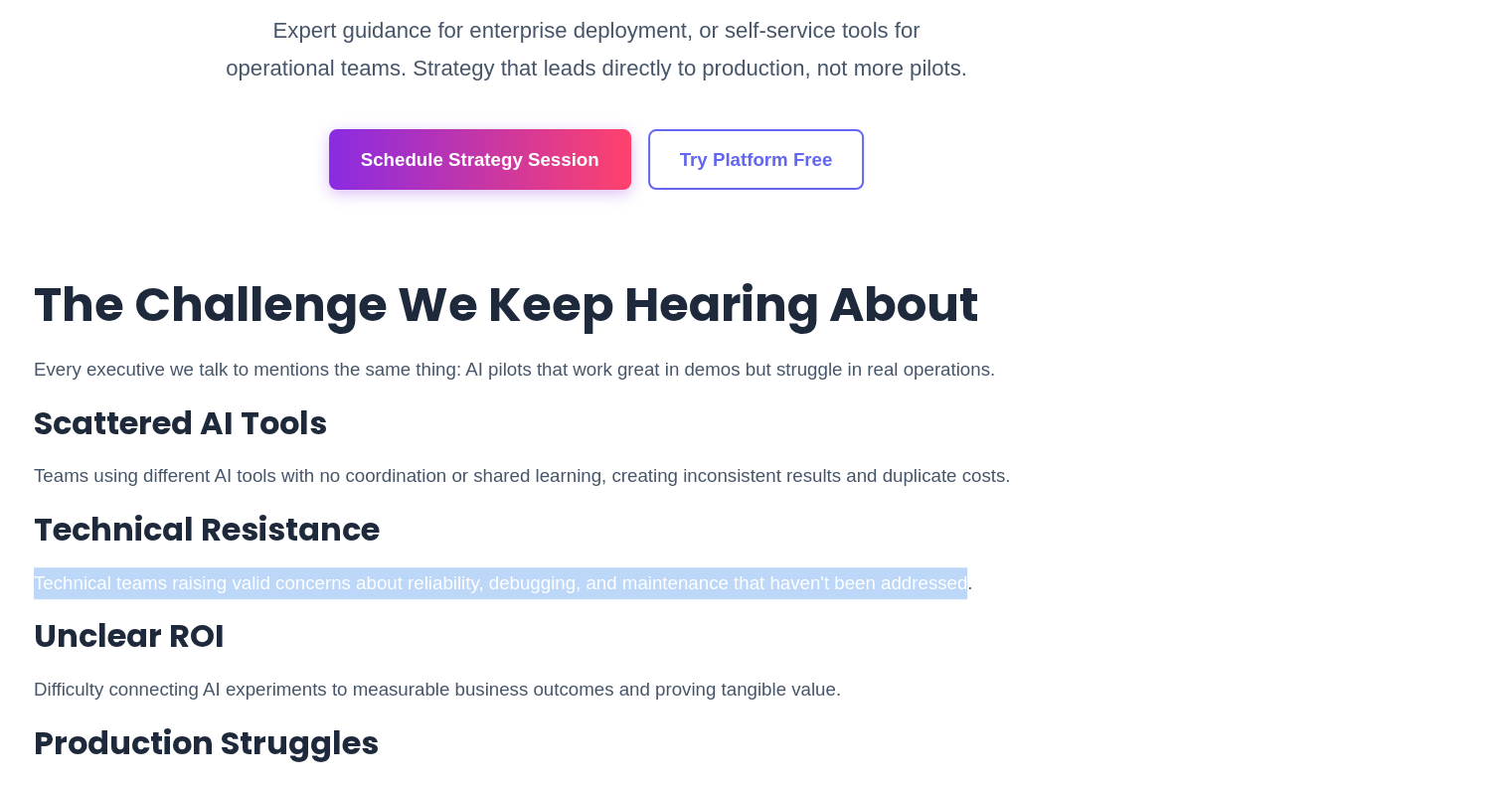 drag, startPoint x: 811, startPoint y: 341, endPoint x: 943, endPoint y: 410, distance: 148.9463 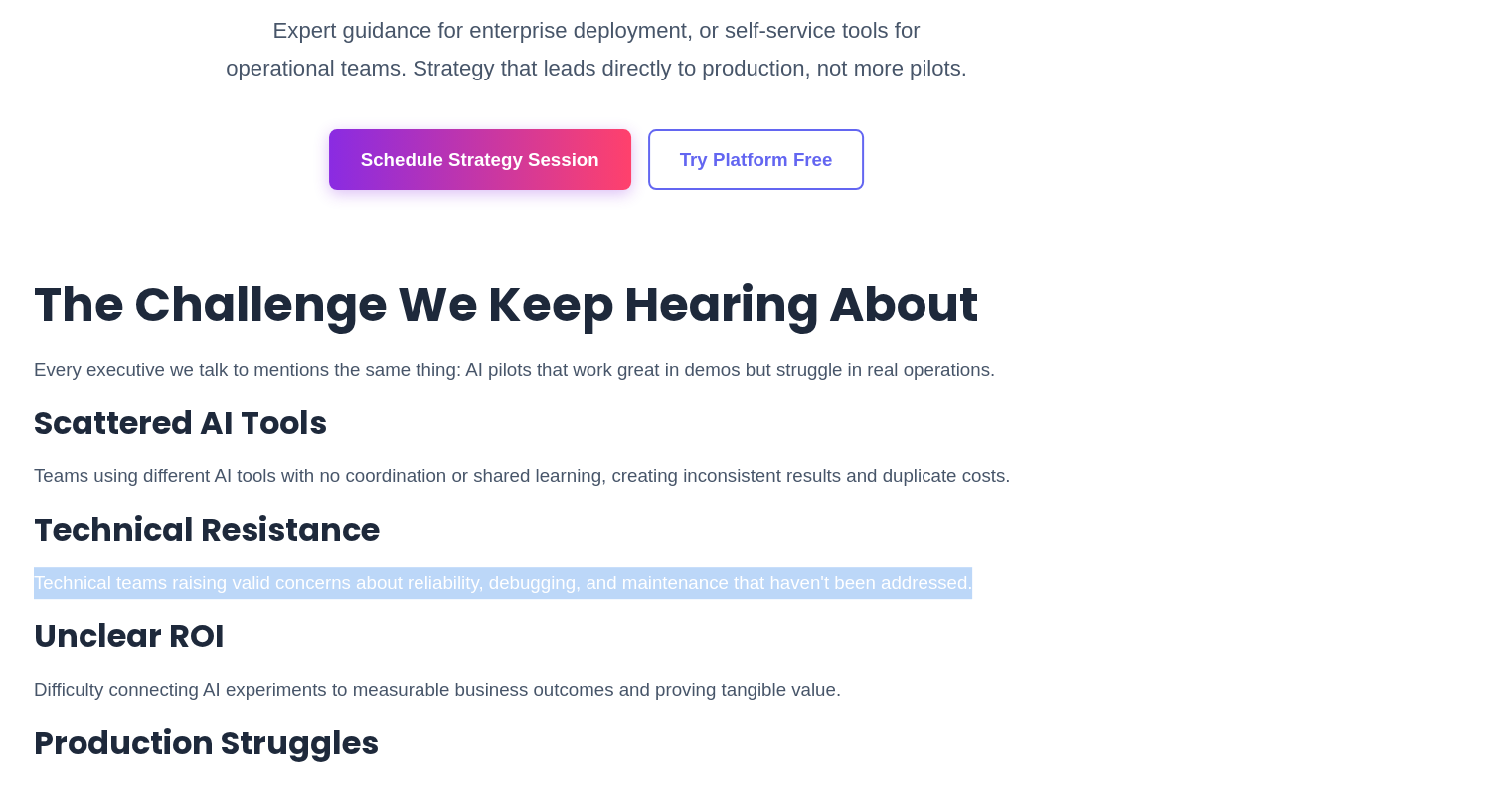 copy on "Technical teams raising valid concerns about reliability, debugging, and maintenance that haven't been addressed." 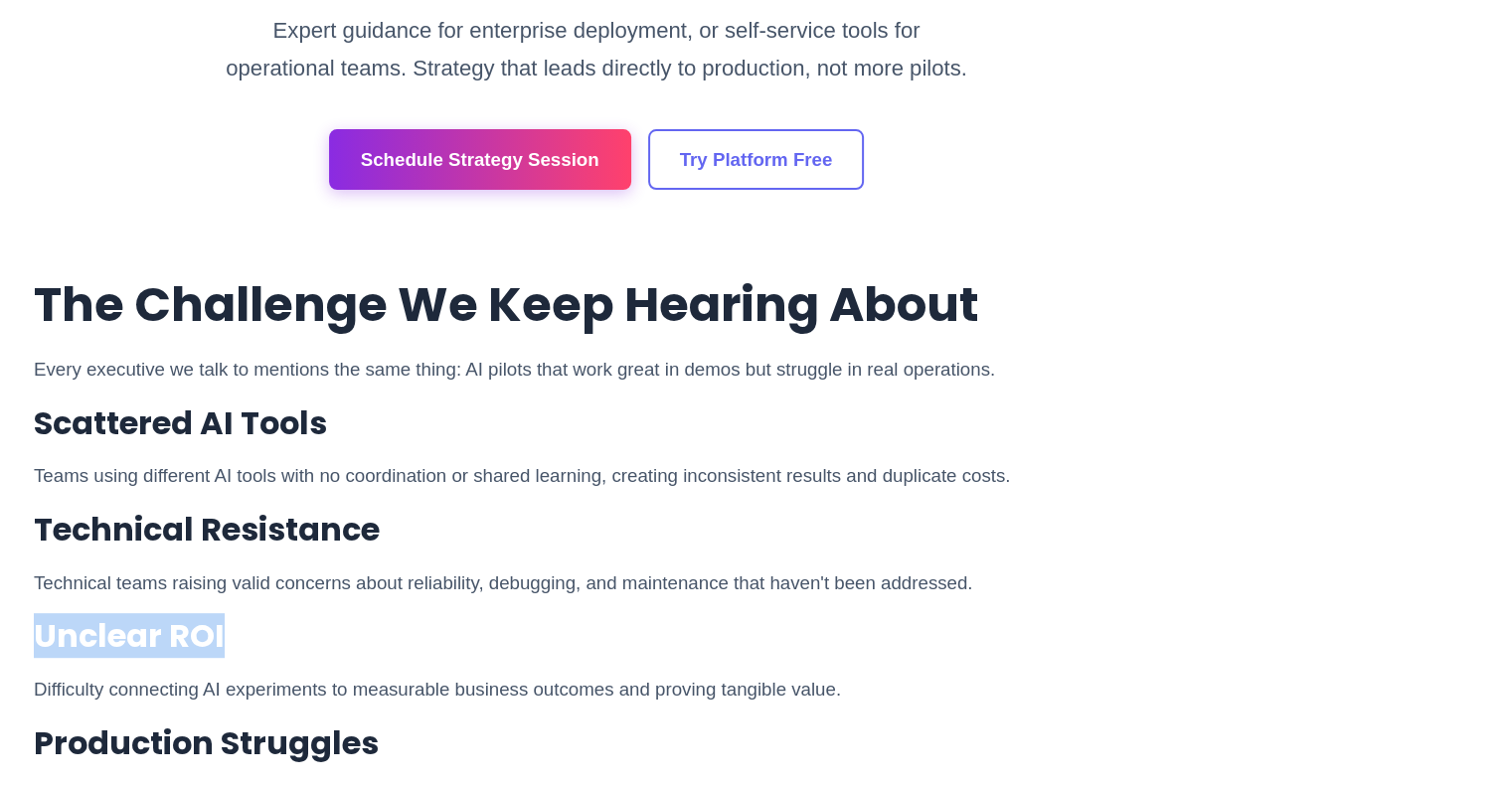 drag, startPoint x: 229, startPoint y: 555, endPoint x: 362, endPoint y: 555, distance: 133 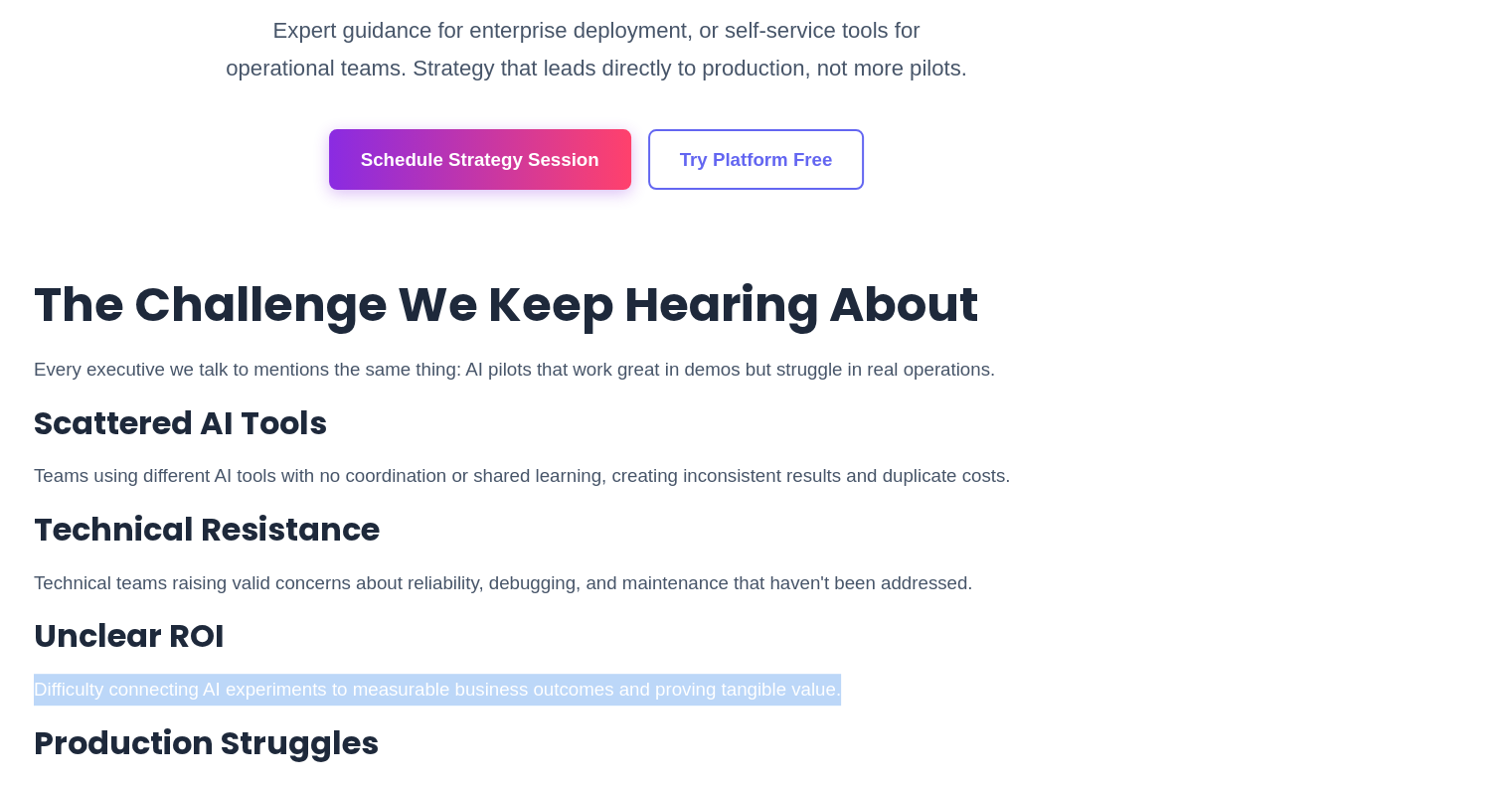 drag, startPoint x: 234, startPoint y: 599, endPoint x: 642, endPoint y: 631, distance: 409.25298 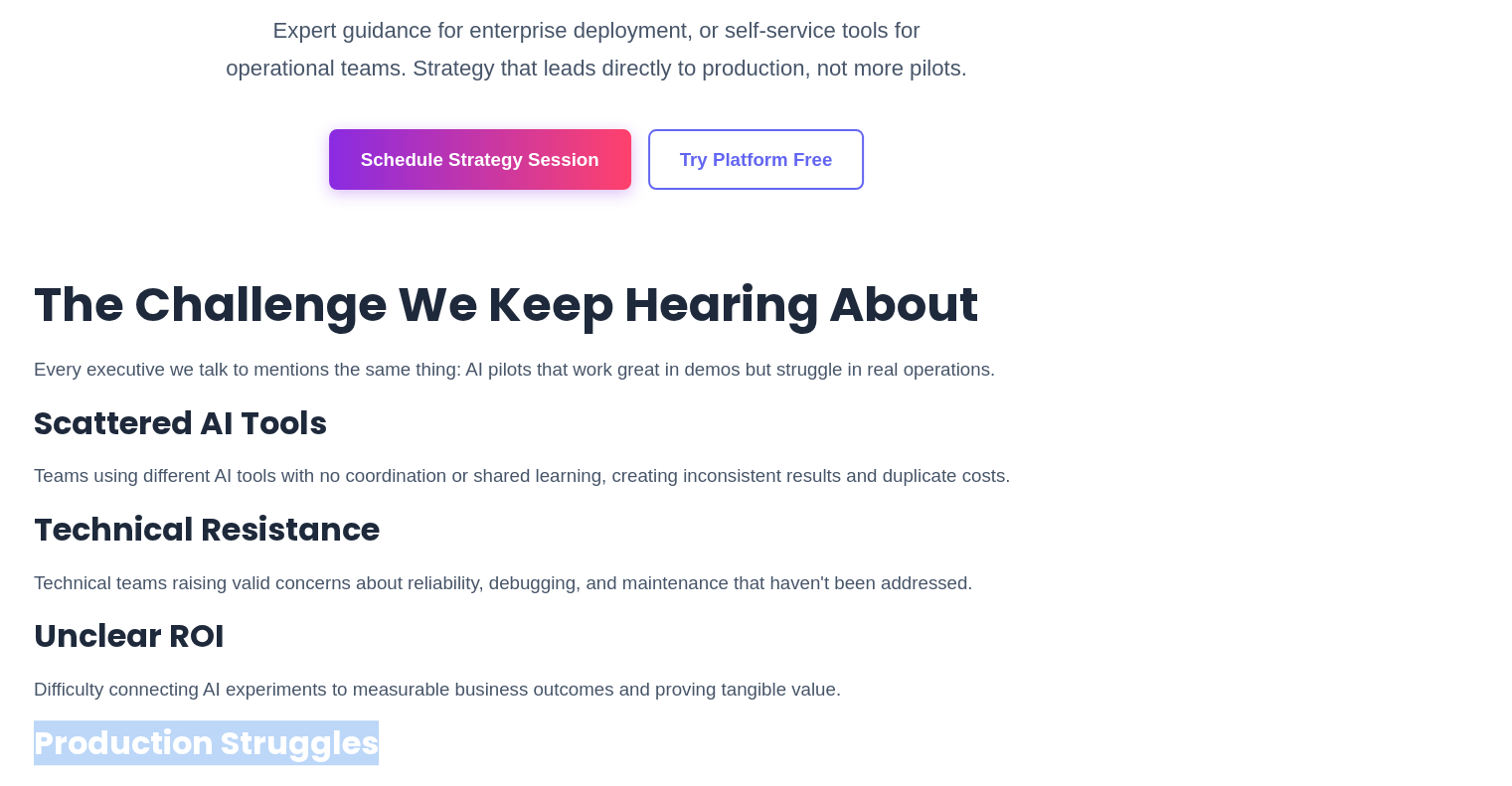 drag, startPoint x: 809, startPoint y: 557, endPoint x: 1049, endPoint y: 554, distance: 240.01875 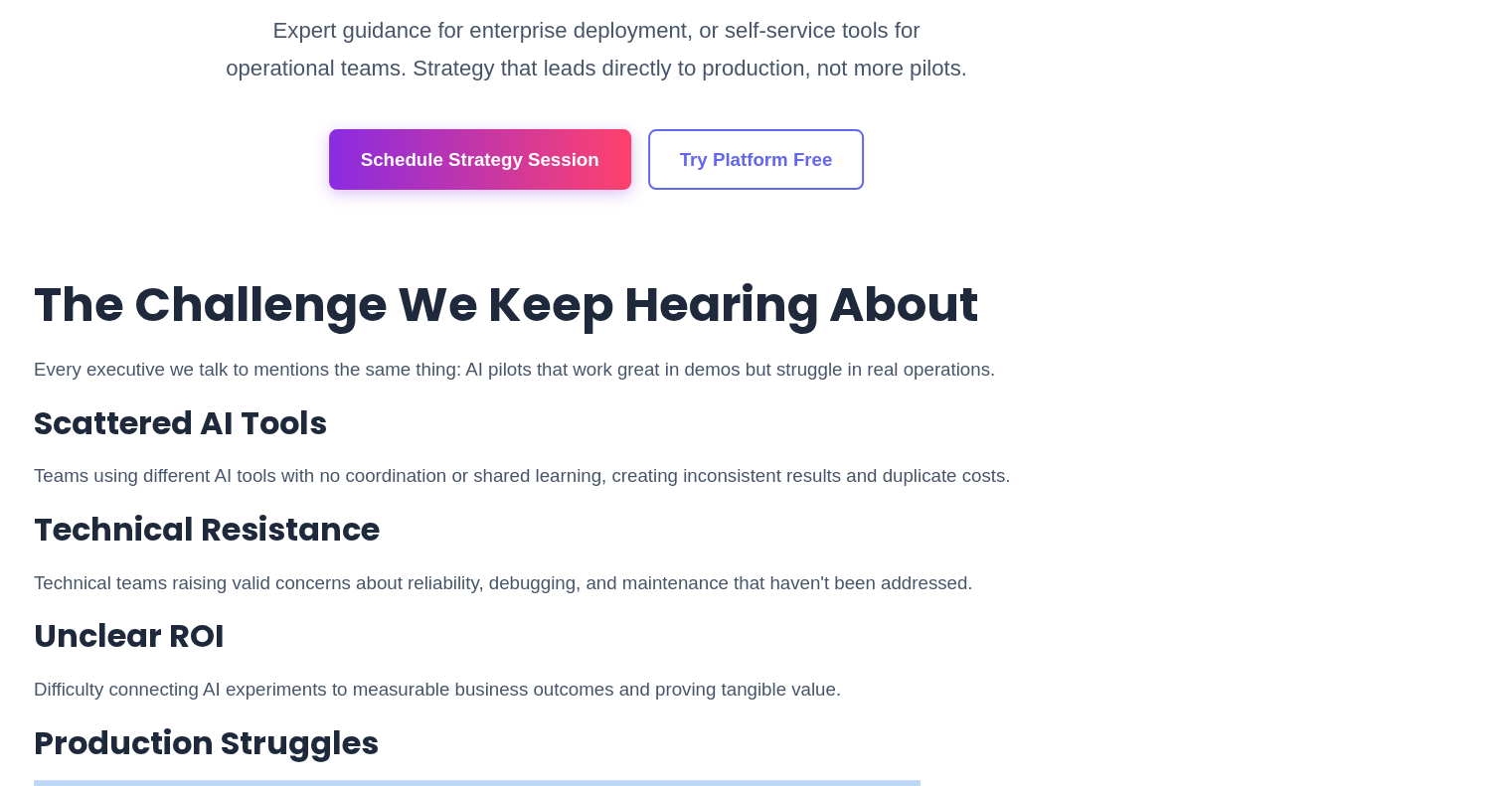 drag, startPoint x: 807, startPoint y: 607, endPoint x: 941, endPoint y: 671, distance: 148.49916 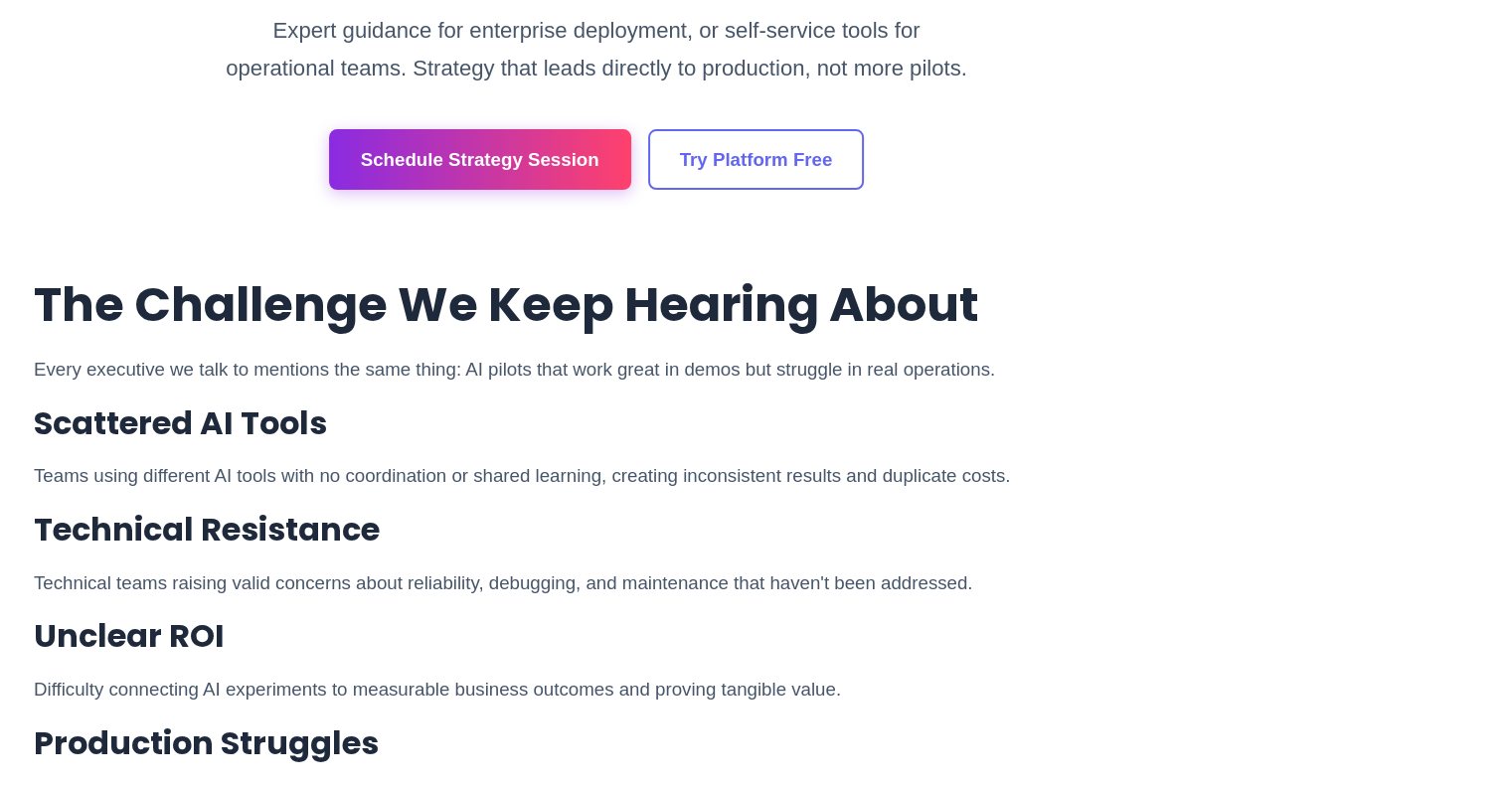 click on "The Challenge We Keep Hearing About Every executive we talk to mentions the same thing: AI pilots that work great in demos but struggle in real operations. Scattered AI Tools Teams using different AI tools with no coordination or shared learning, creating inconsistent results and duplicate costs. Technical Resistance Technical teams raising valid concerns about reliability, debugging, and maintenance that haven't been addressed. Unclear ROI Difficulty connecting AI experiments to measurable business outcomes and proving tangible value. Production Struggles AI initiatives that work in pilots but fail to scale to real production environments with enterprise requirements.   See How We Approach This Differently →" at bounding box center (596, 563) 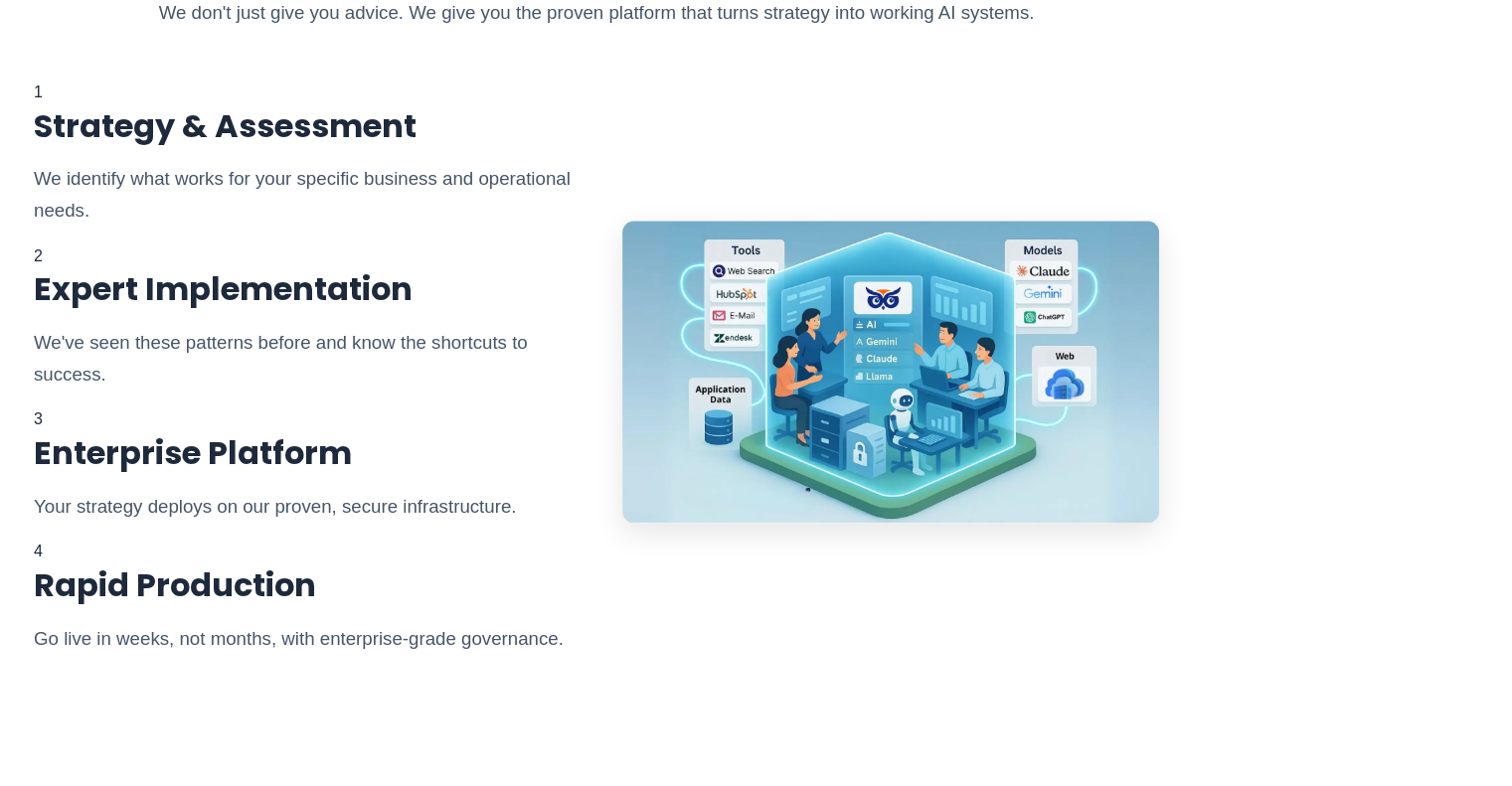 scroll, scrollTop: 2536, scrollLeft: 0, axis: vertical 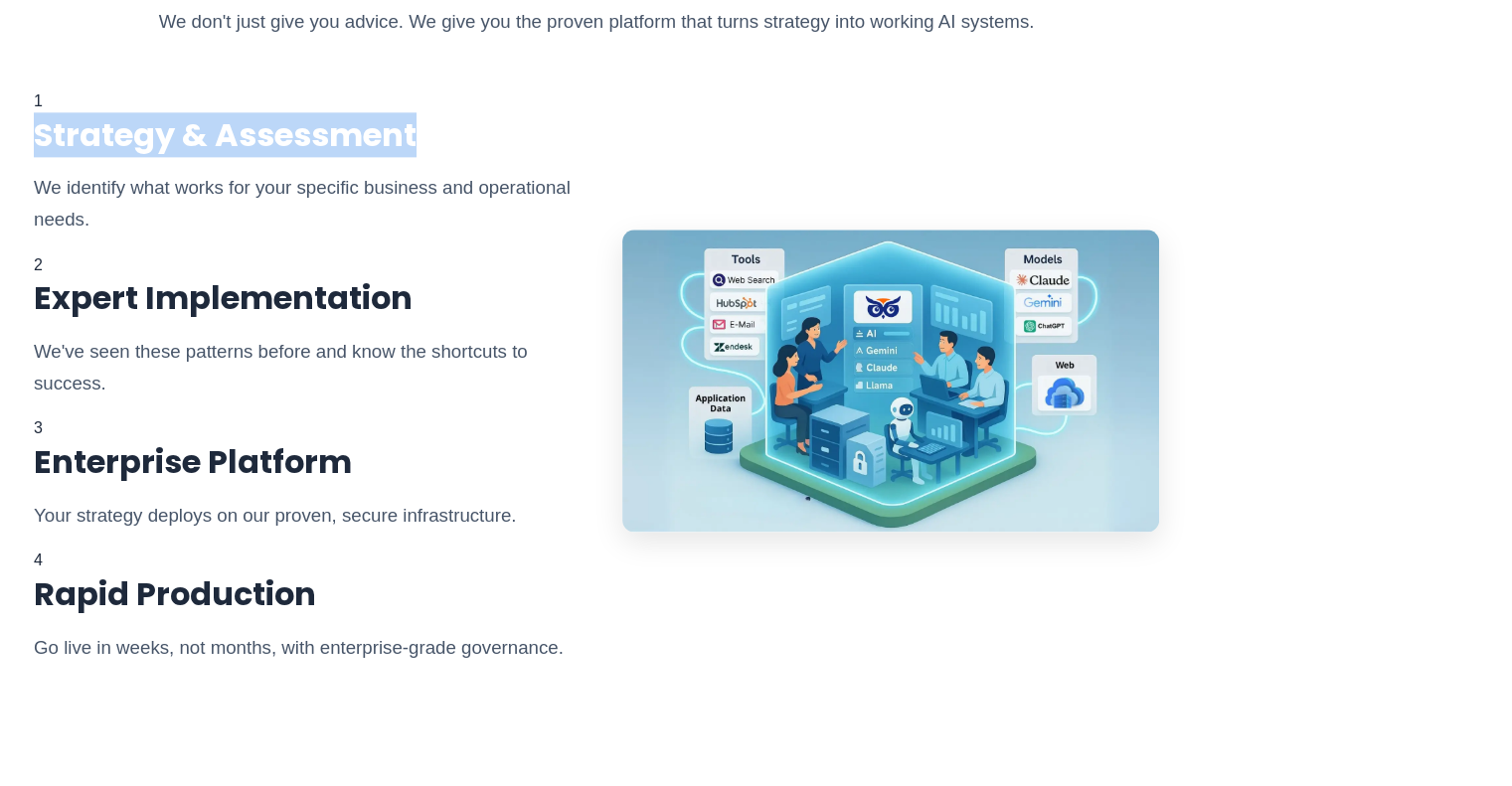 drag, startPoint x: 270, startPoint y: 172, endPoint x: 520, endPoint y: 185, distance: 250.33777 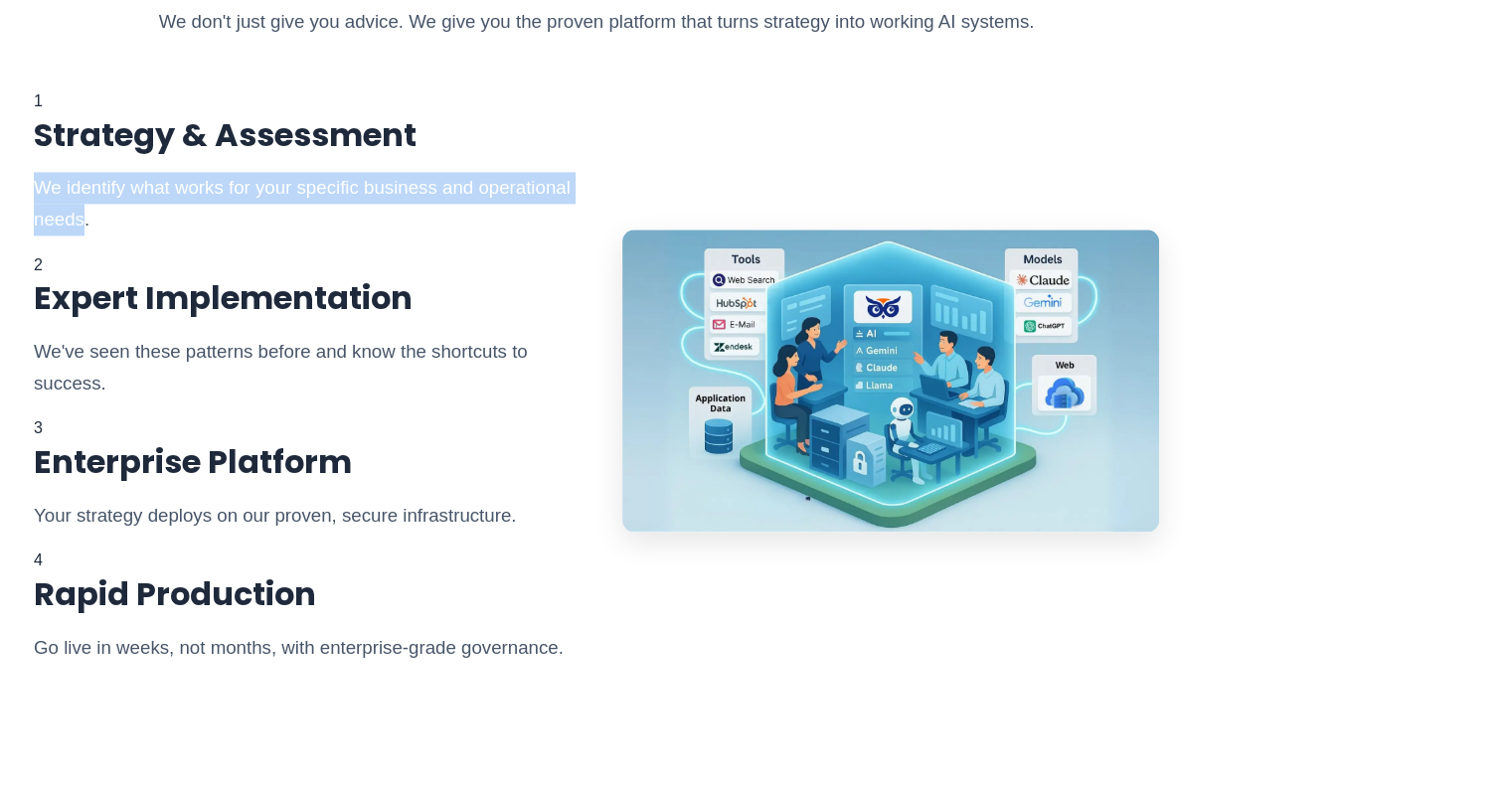 drag, startPoint x: 457, startPoint y: 241, endPoint x: 267, endPoint y: 210, distance: 192.51234 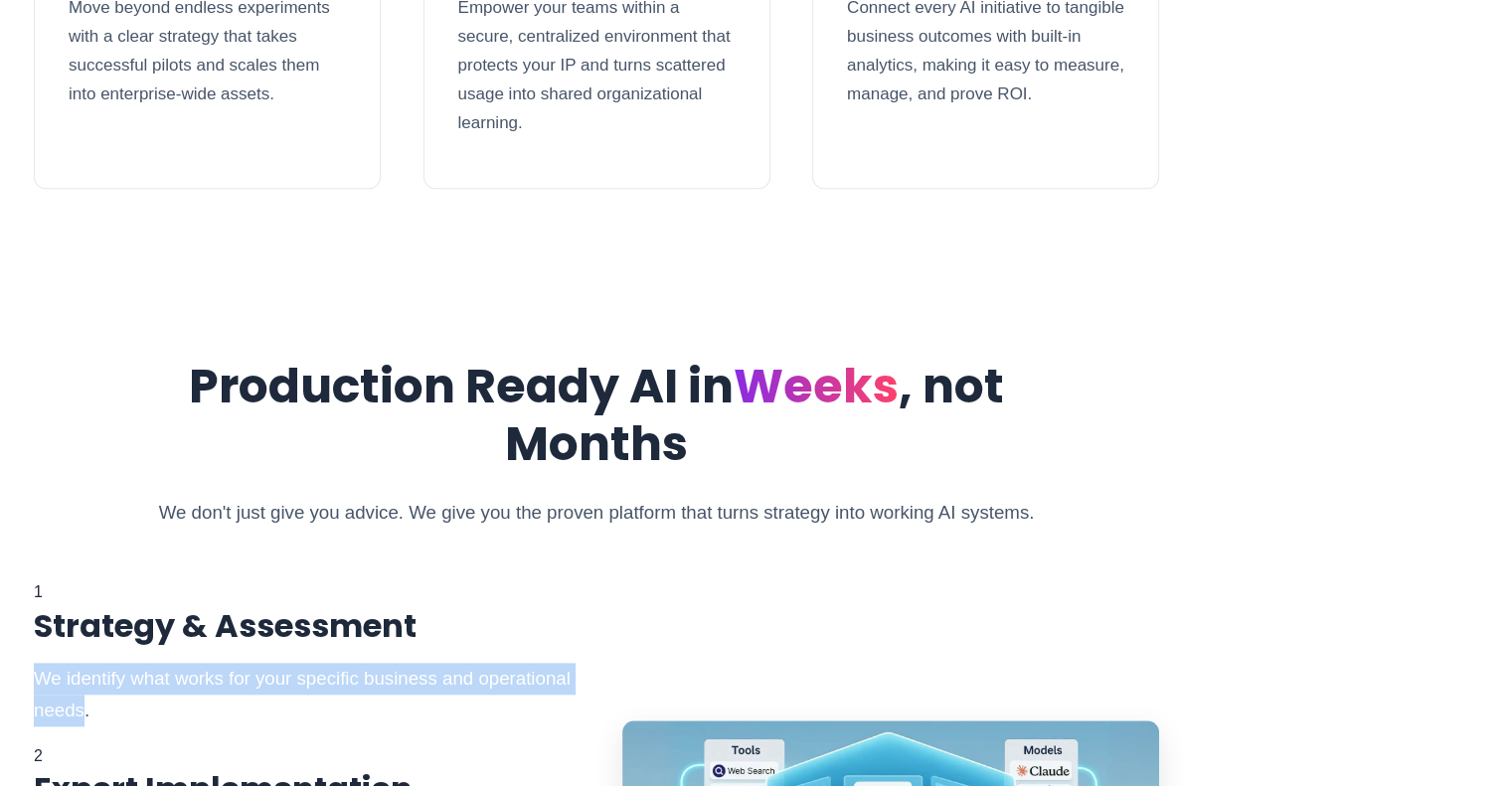 scroll, scrollTop: 2419, scrollLeft: 0, axis: vertical 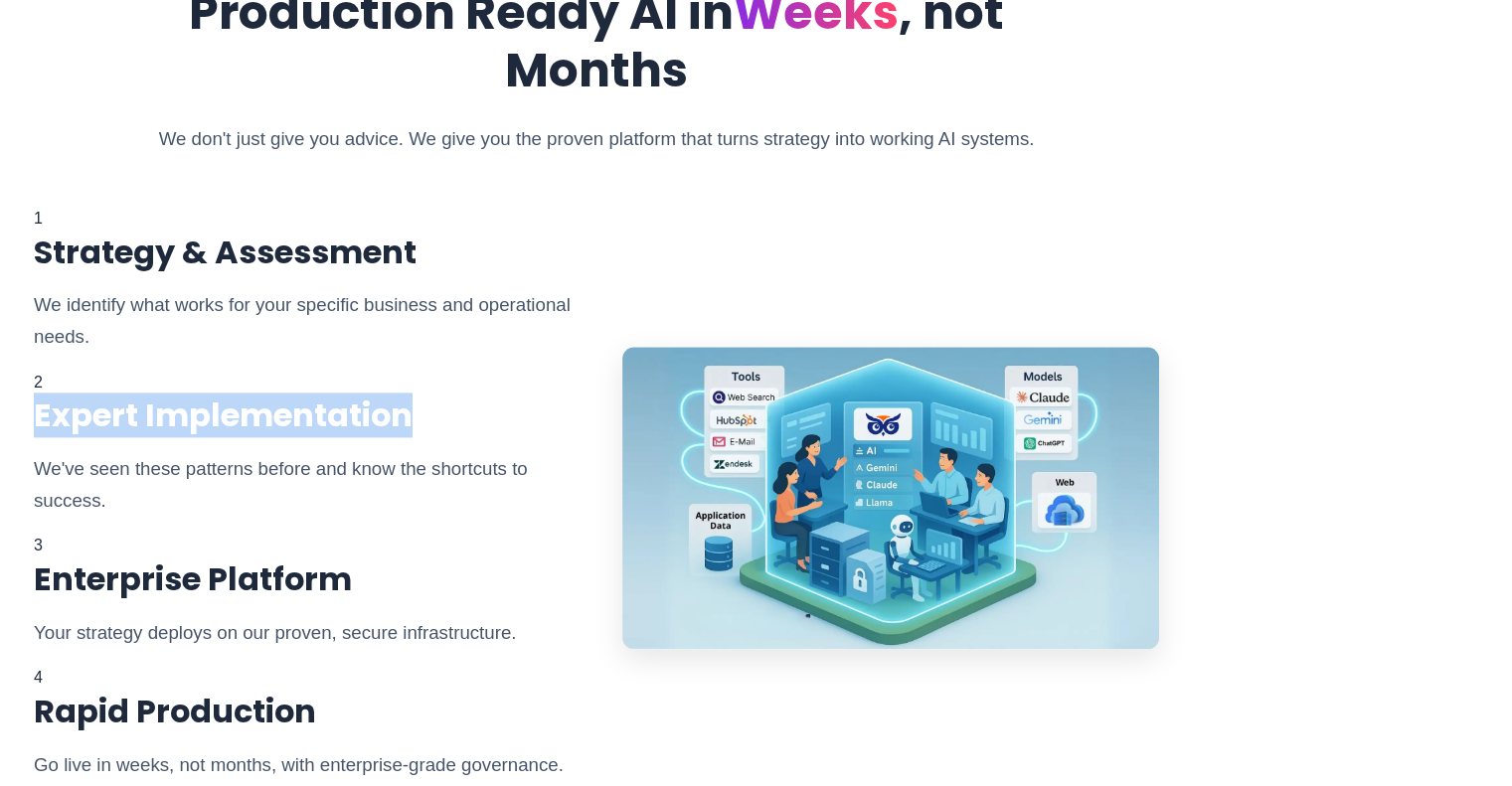 drag, startPoint x: 272, startPoint y: 421, endPoint x: 522, endPoint y: 432, distance: 250.24188 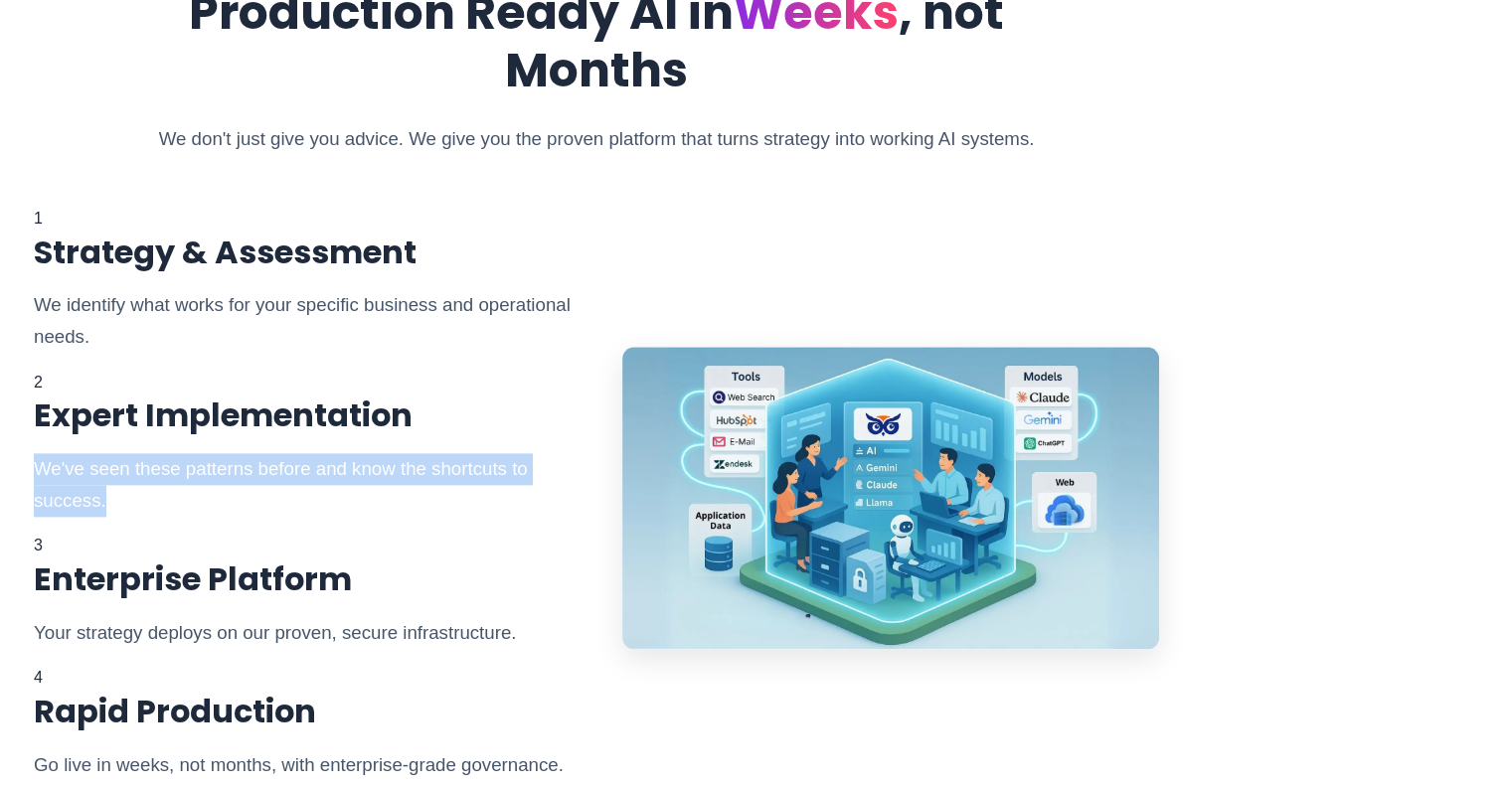 drag, startPoint x: 267, startPoint y: 456, endPoint x: 462, endPoint y: 506, distance: 201.30822 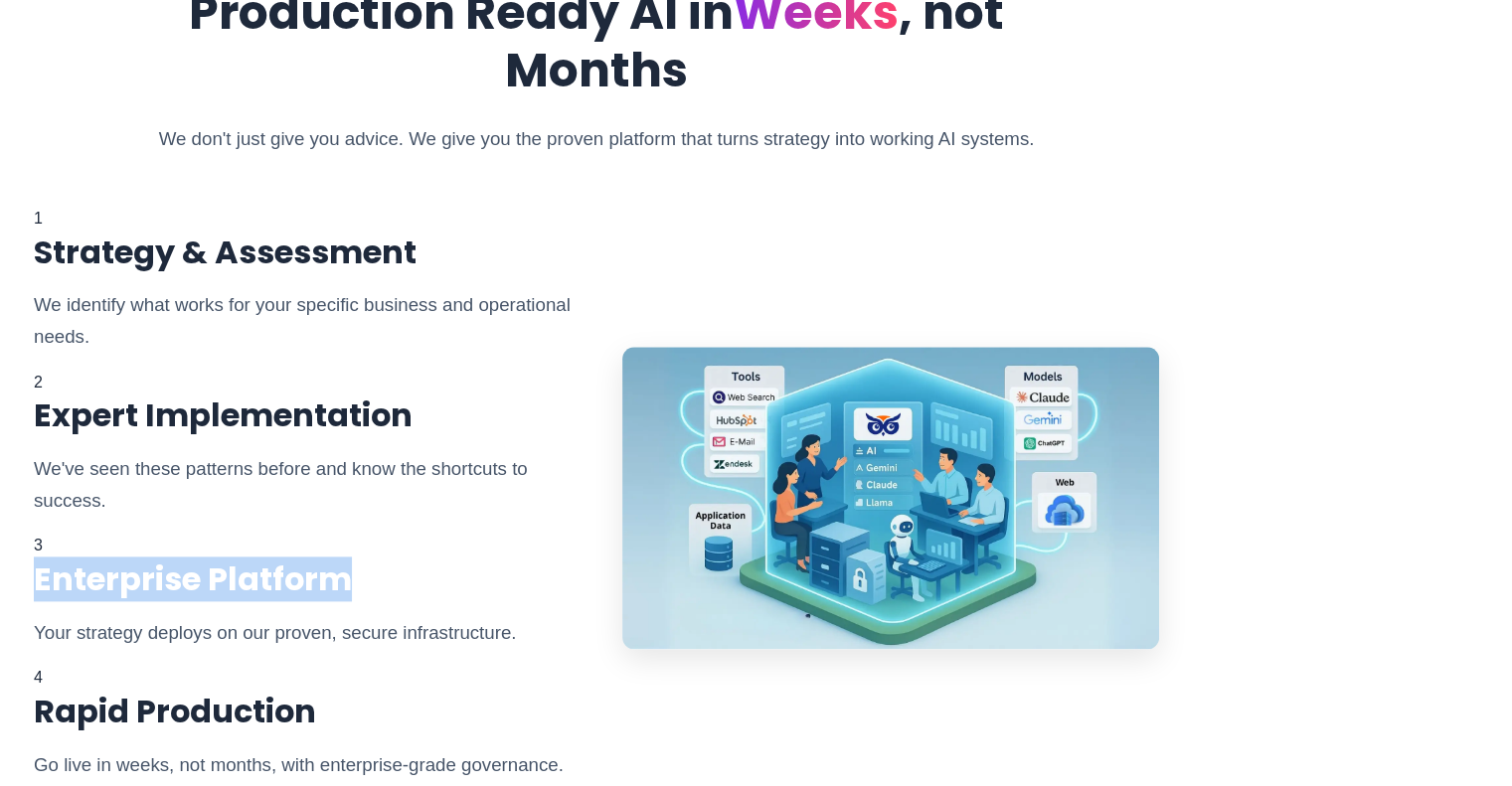 drag, startPoint x: 271, startPoint y: 559, endPoint x: 471, endPoint y: 564, distance: 200.06249 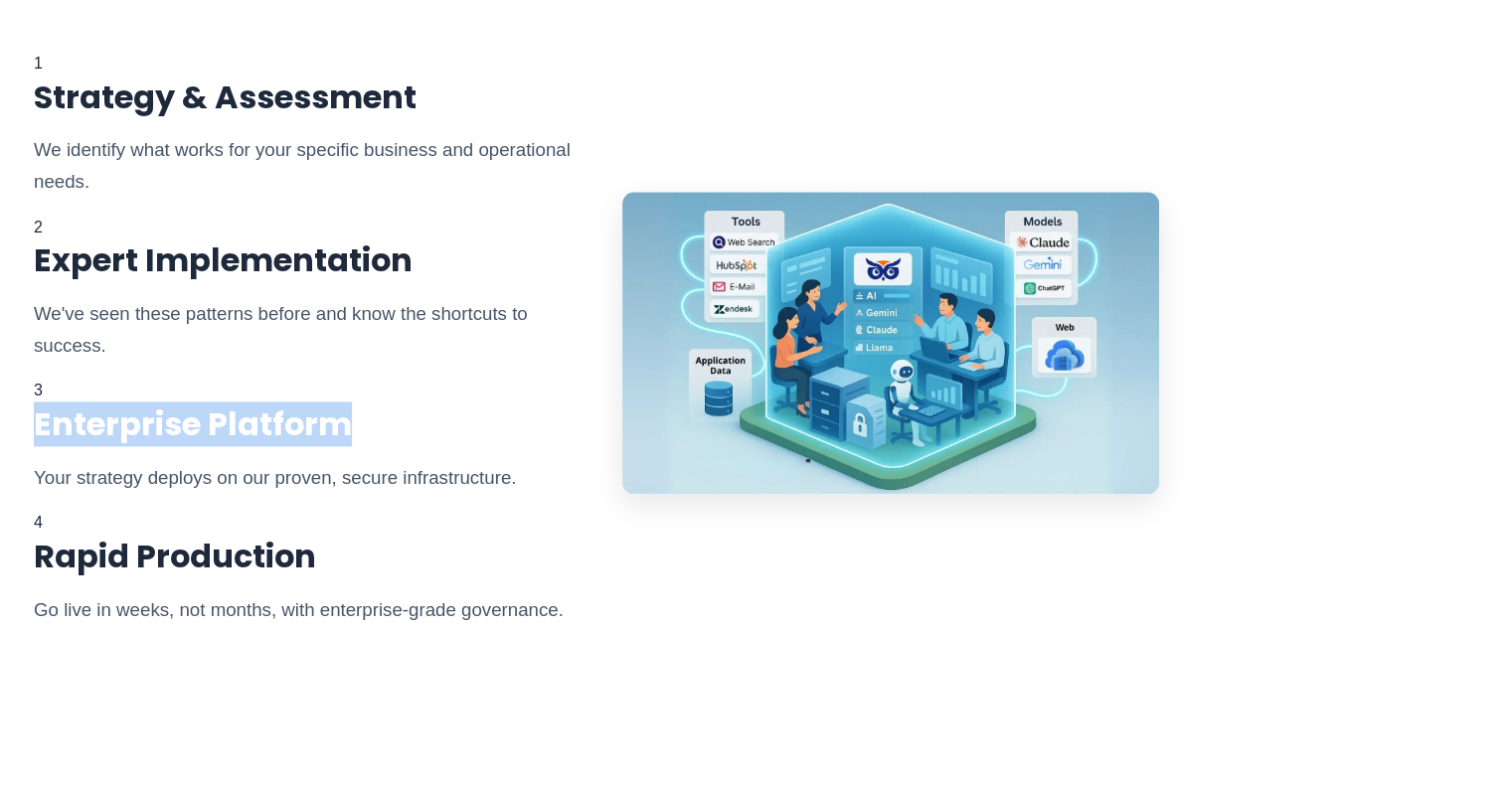 scroll, scrollTop: 2617, scrollLeft: 0, axis: vertical 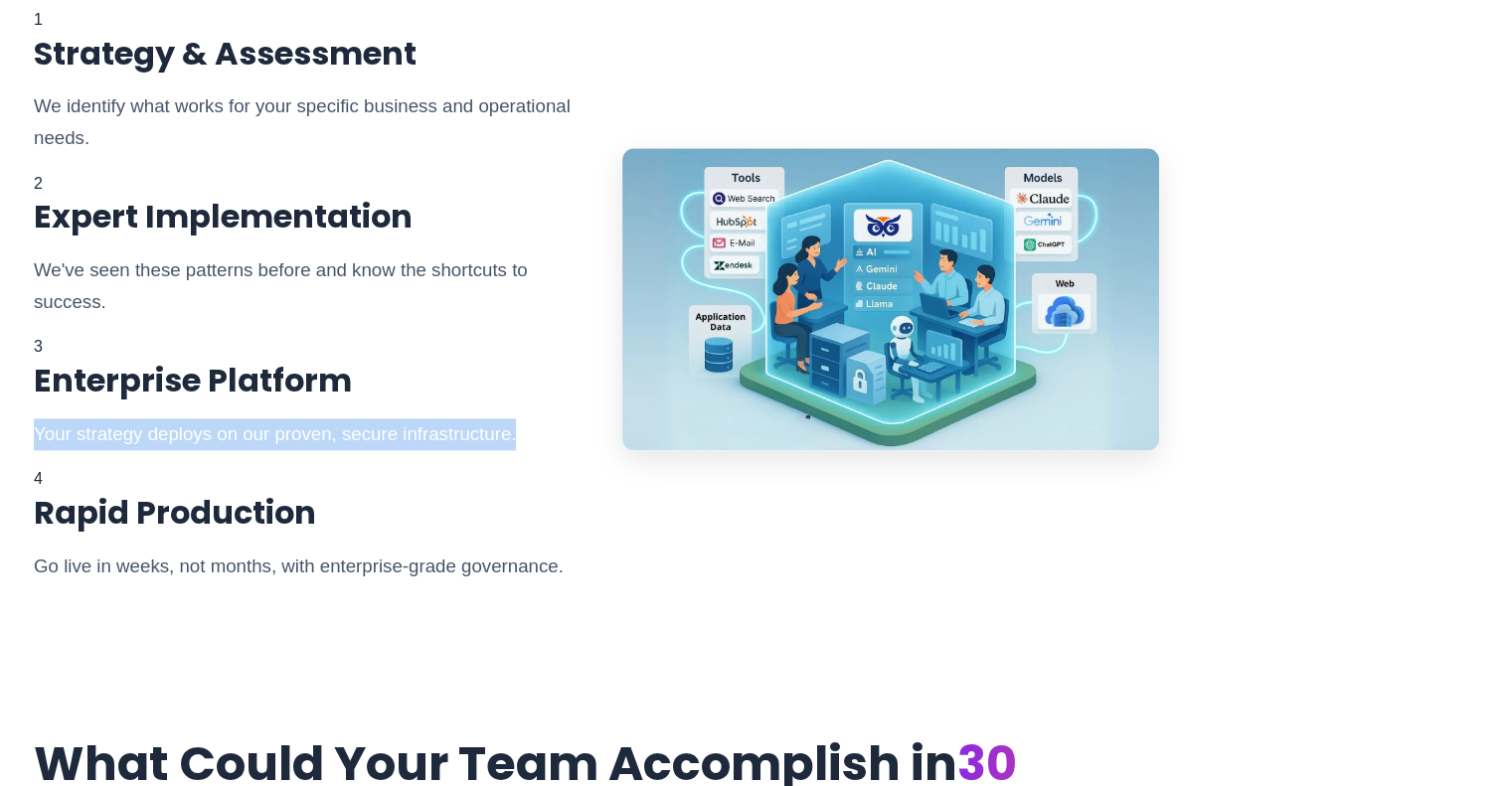 drag, startPoint x: 270, startPoint y: 393, endPoint x: 400, endPoint y: 429, distance: 134.89255 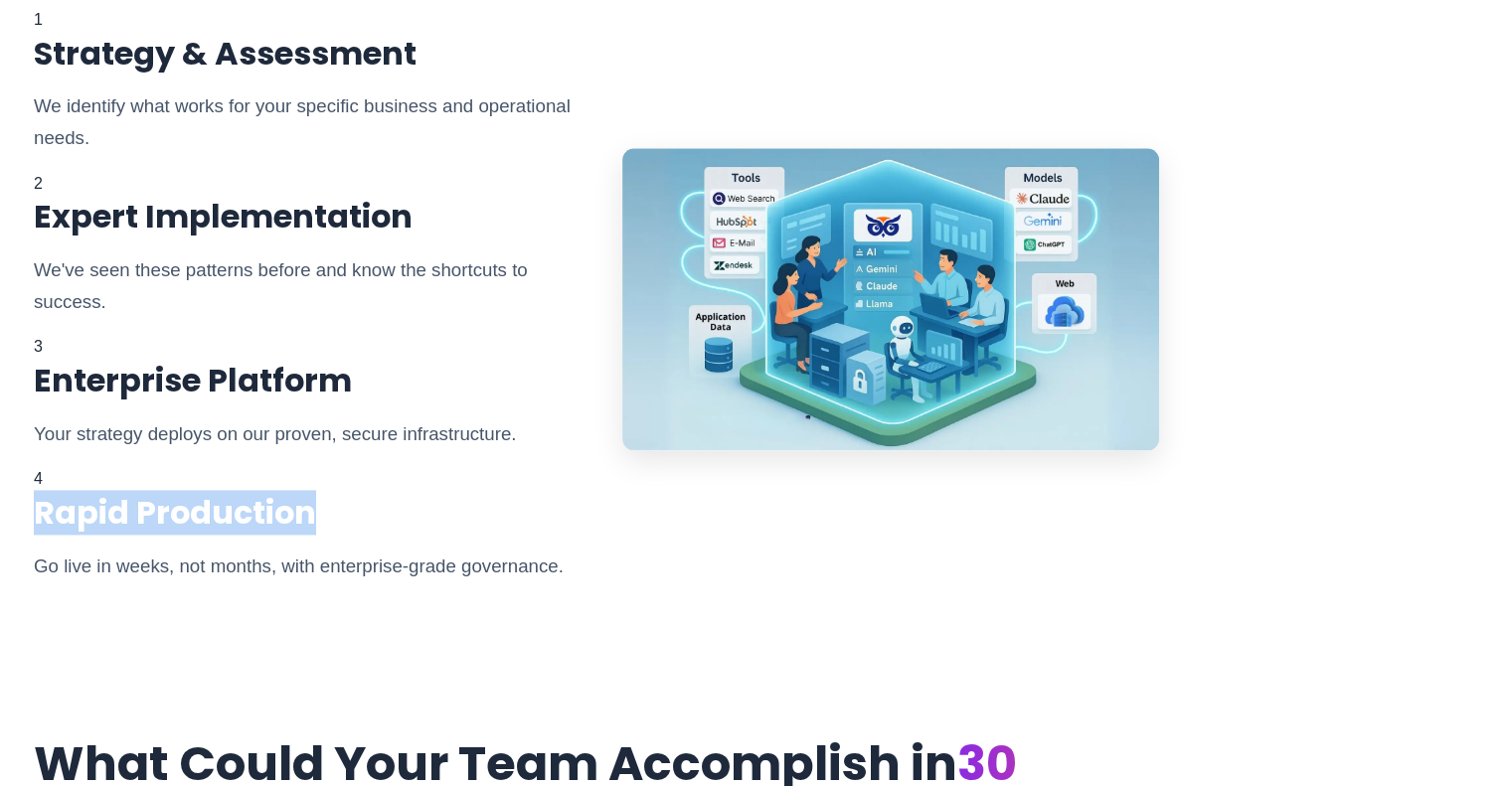 drag, startPoint x: 270, startPoint y: 496, endPoint x: 447, endPoint y: 502, distance: 177.10167 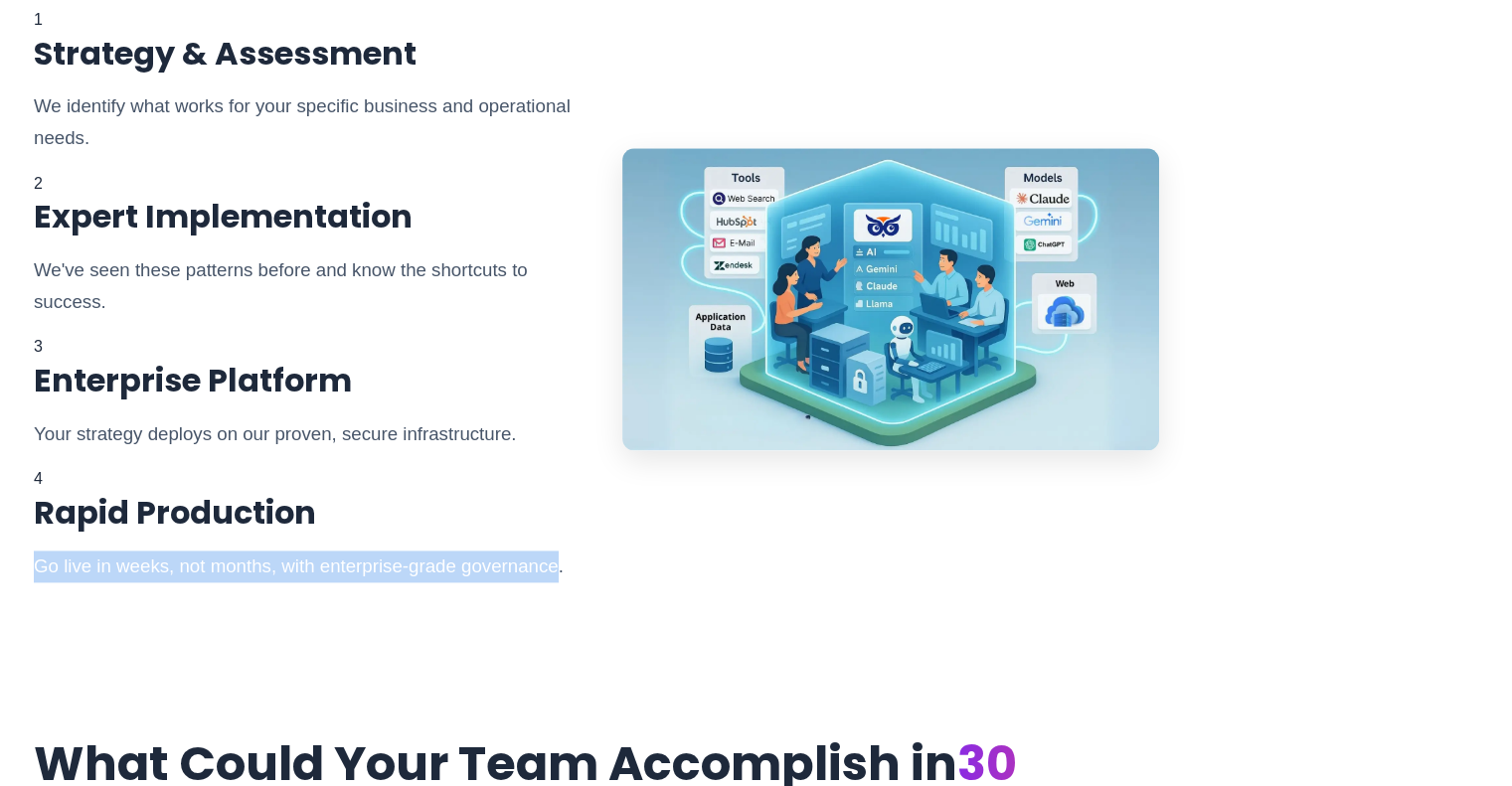 drag, startPoint x: 271, startPoint y: 528, endPoint x: 374, endPoint y: 566, distance: 109.78616 